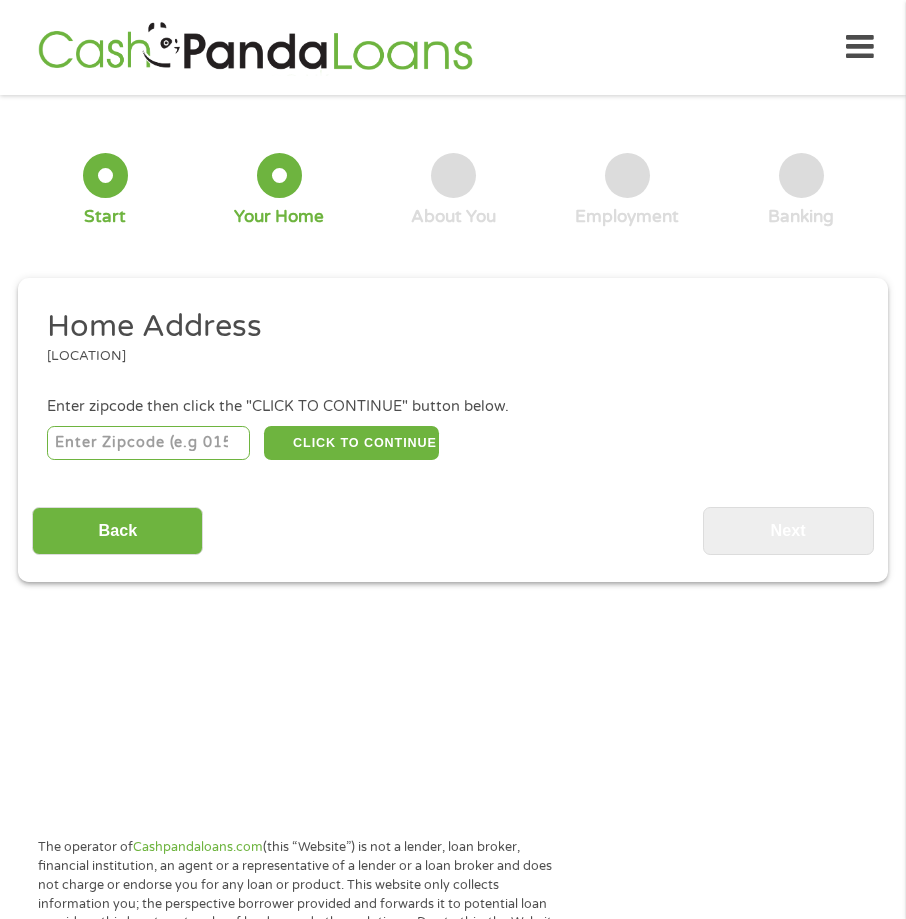 scroll, scrollTop: 10, scrollLeft: 0, axis: vertical 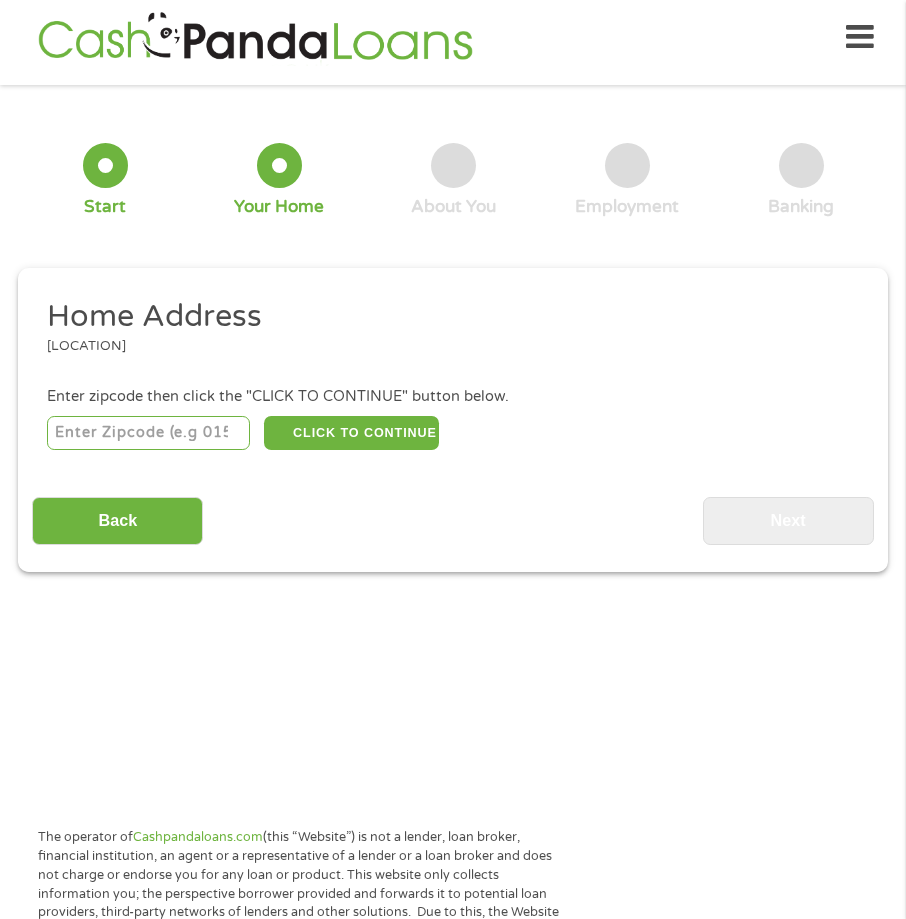 click at bounding box center (148, 433) 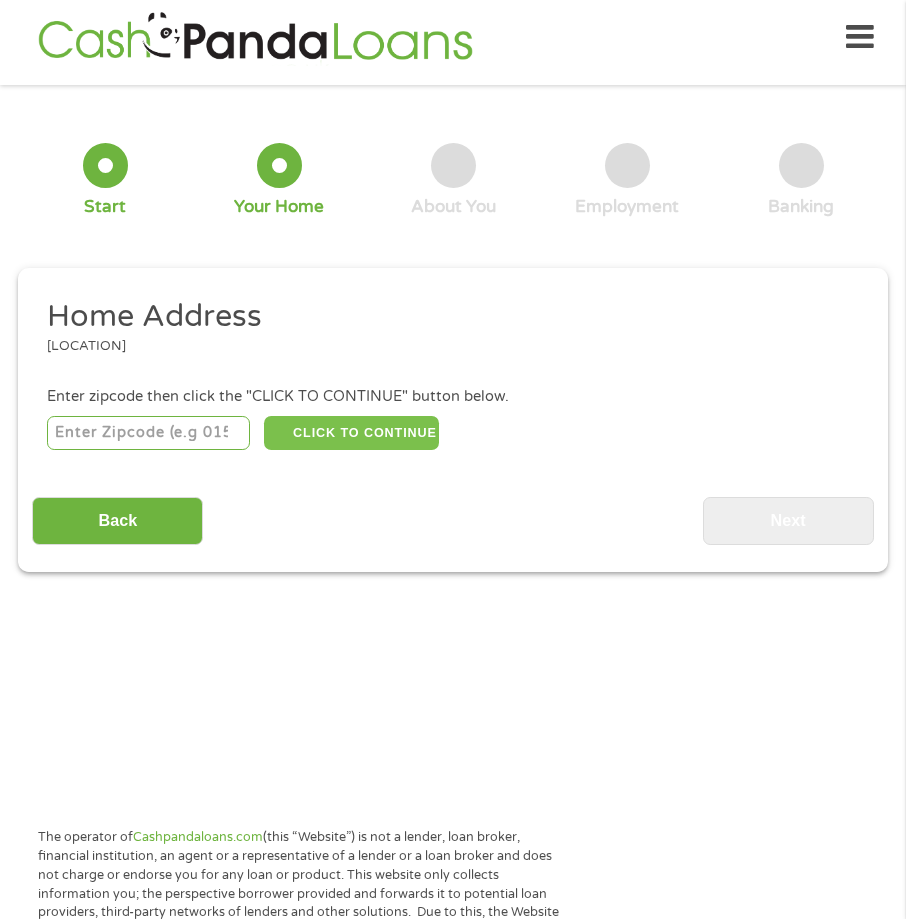 type on "[NUMBER]" 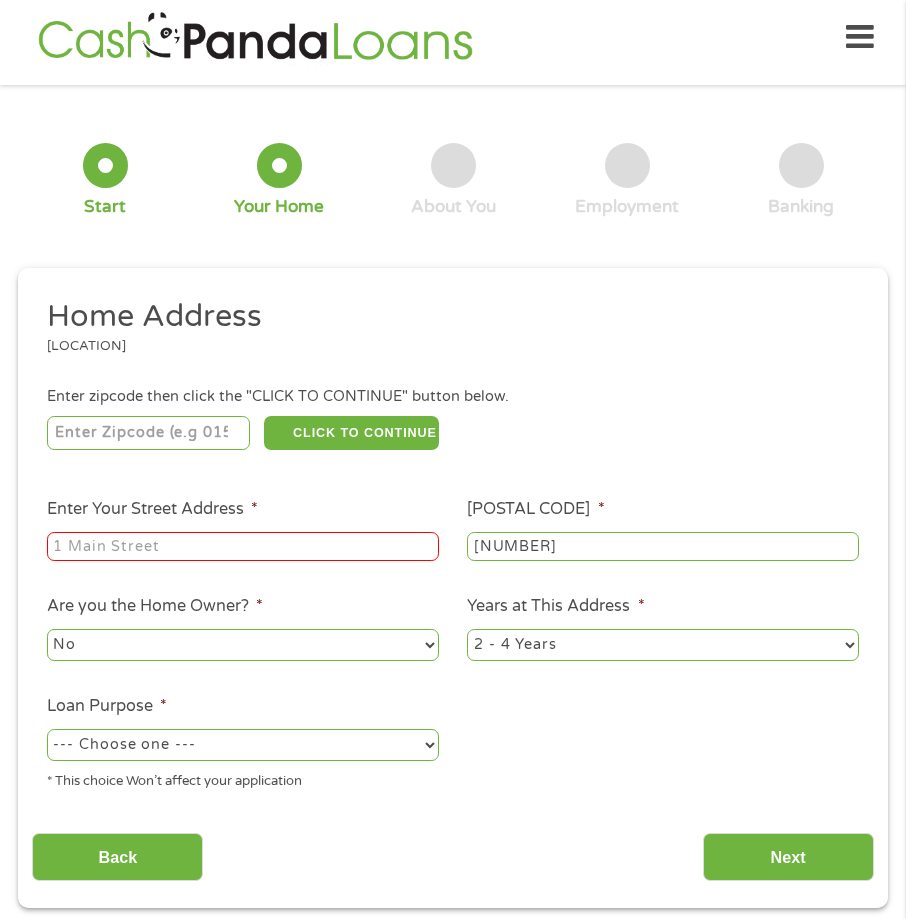 click on "[ADDRESS] *" at bounding box center [243, 547] 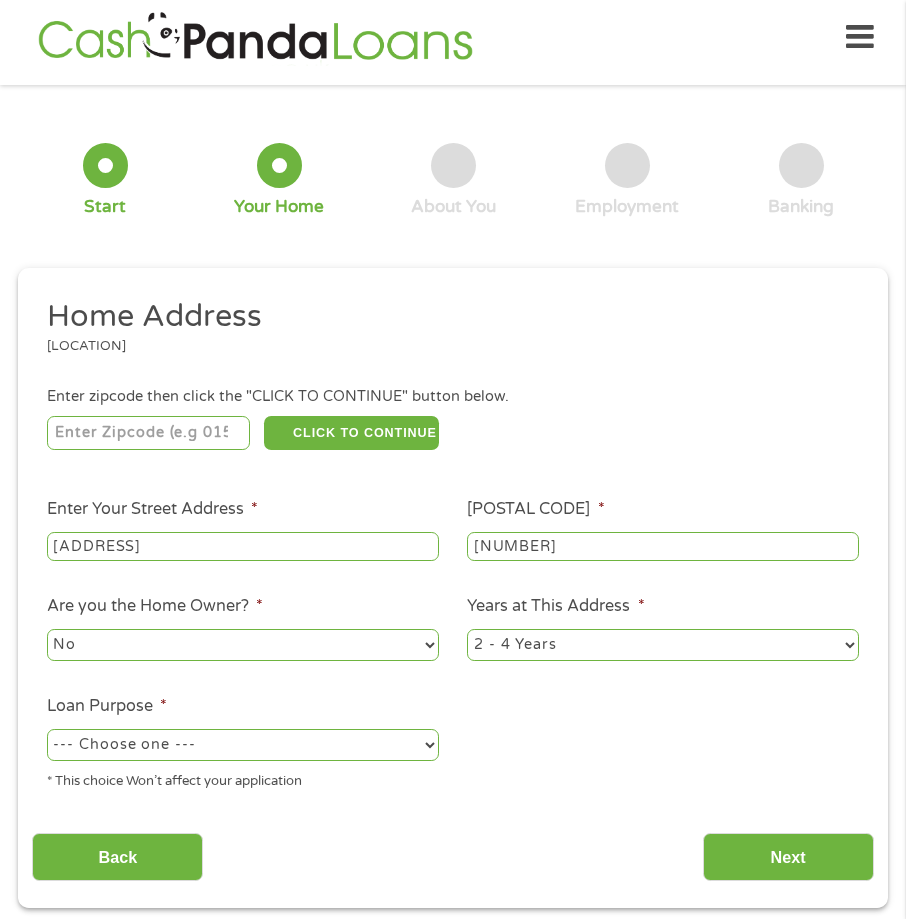 type on "[ADDRESS]" 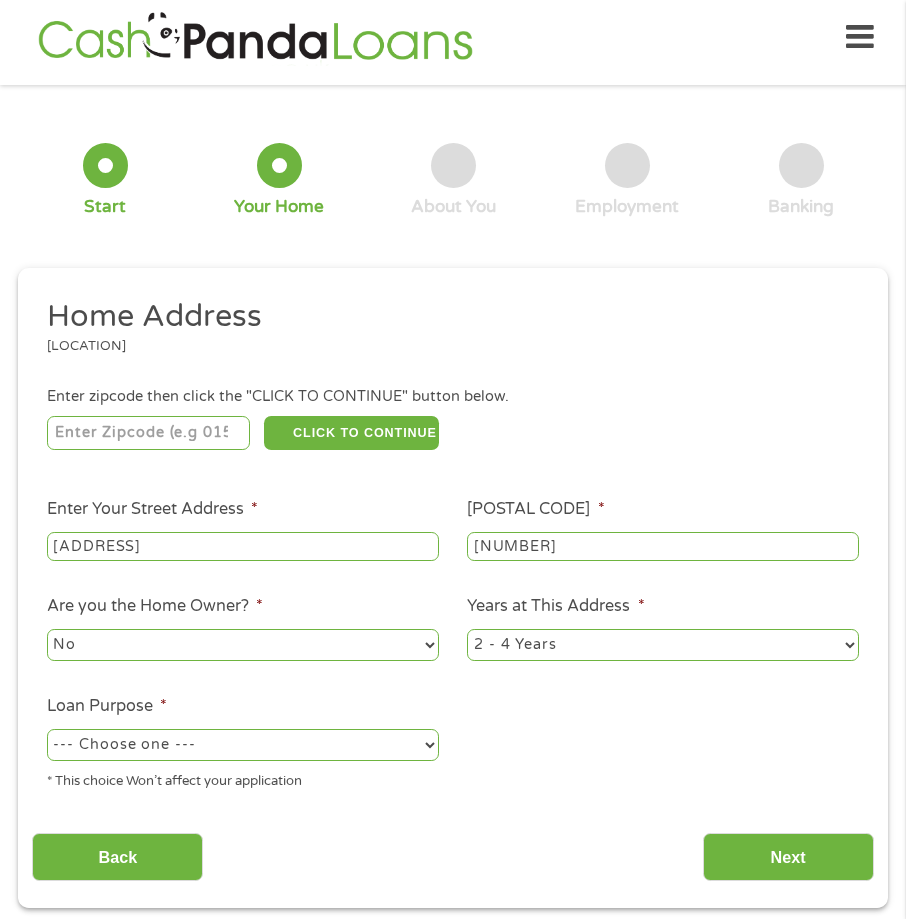 click on "--- Choose one --- Pay Bills Debt Consolidation Home Improvement Major Purchase Car Loan Short Term Cash Medical Expenses Other" at bounding box center (243, 745) 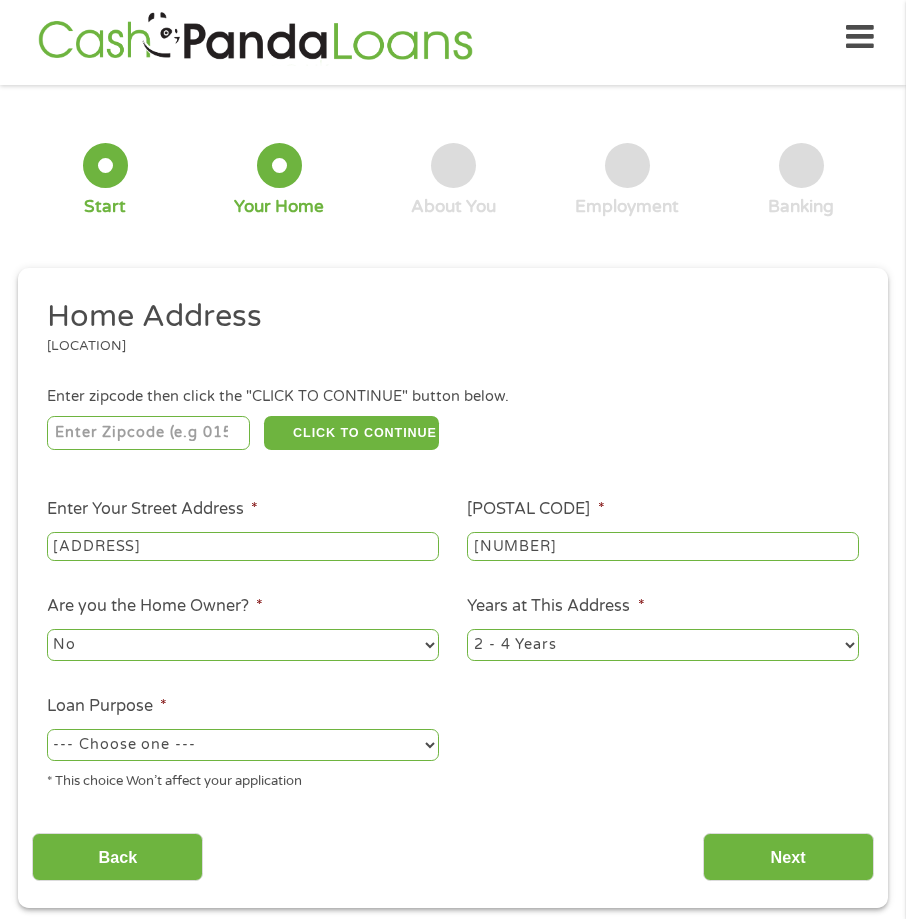 select on "paybills" 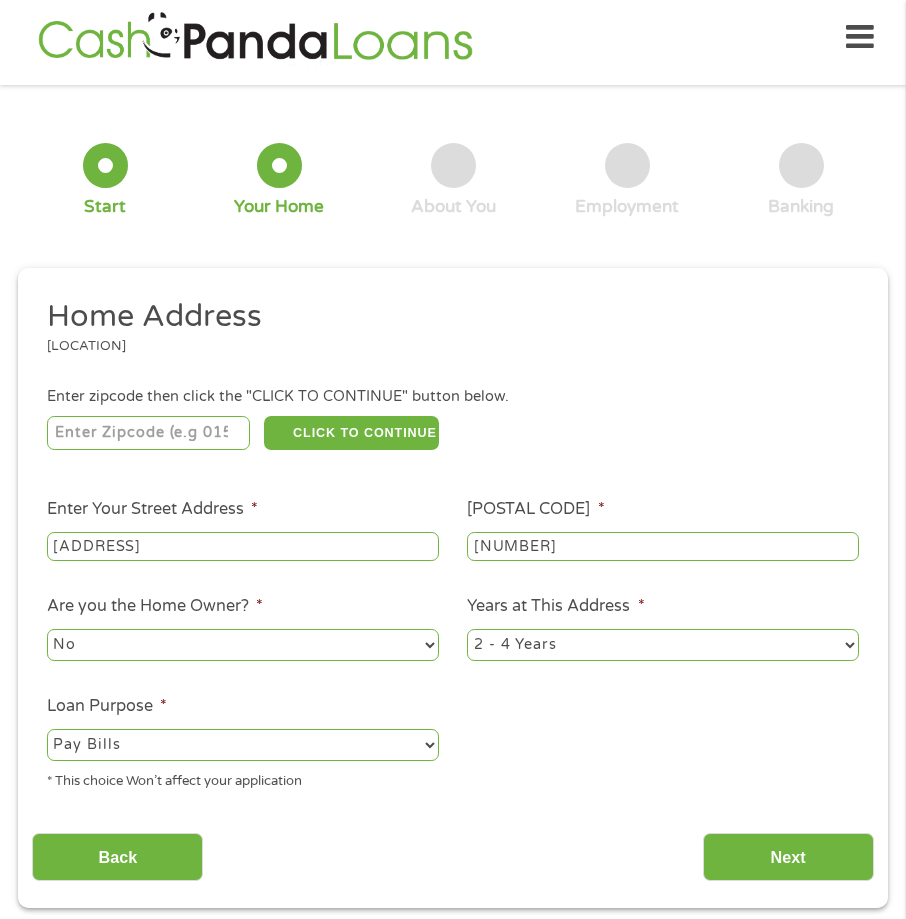 click on "Home Address Where are you when Requesting a Loan.
Enter zipcode then click the "CLICK TO CONTINUE" button below.
[POSTAL_CODE]
CLICK TO CONTINUE
Please recheck your Zipcode, it seems to be Incorrect Enter Your Street Address * [NUMBER] e [STREET_NAME] Zip/Postal Code * [POSTAL_CODE] This field is hidden when viewing the form City * Pomona This field is hidden when viewing the form State * Alabama Alaska Arizona Arkansas California Colorado Connecticut Delaware Florida Georgia Hawaii Idaho Illinois Indiana Iowa Kansas Kentucky Louisiana Maine Maryland Massachusetts Michigan Minnesota Mississippi Missouri Montana Nebraska Nevada New Hampshire New Jersey New Mexico North Carolina North Dakota Ohio Oklahoma Oregon Pennsylvania Rhode Island South Carolina South Dakota Tennessee Texas Utah Vermont Virginia Washington West Virginia Wisconsin Wyoming Are you the Home Owner? * No Yes Years at This Address * 1 Year or less 1 - 2 Years 2 - 4 Years Over 4 Years Loan Purpose * --- Choose one --- Pay Bills Debt Consolidation Car Loan" at bounding box center [452, 551] 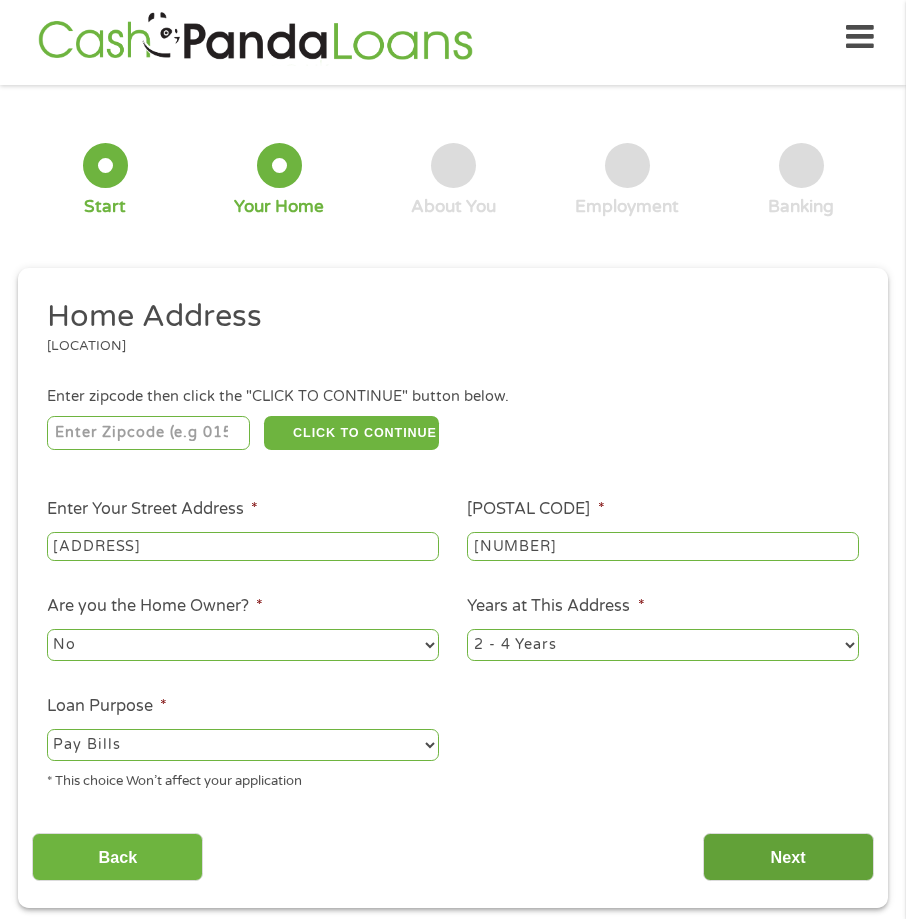 click on "Next" at bounding box center (788, 857) 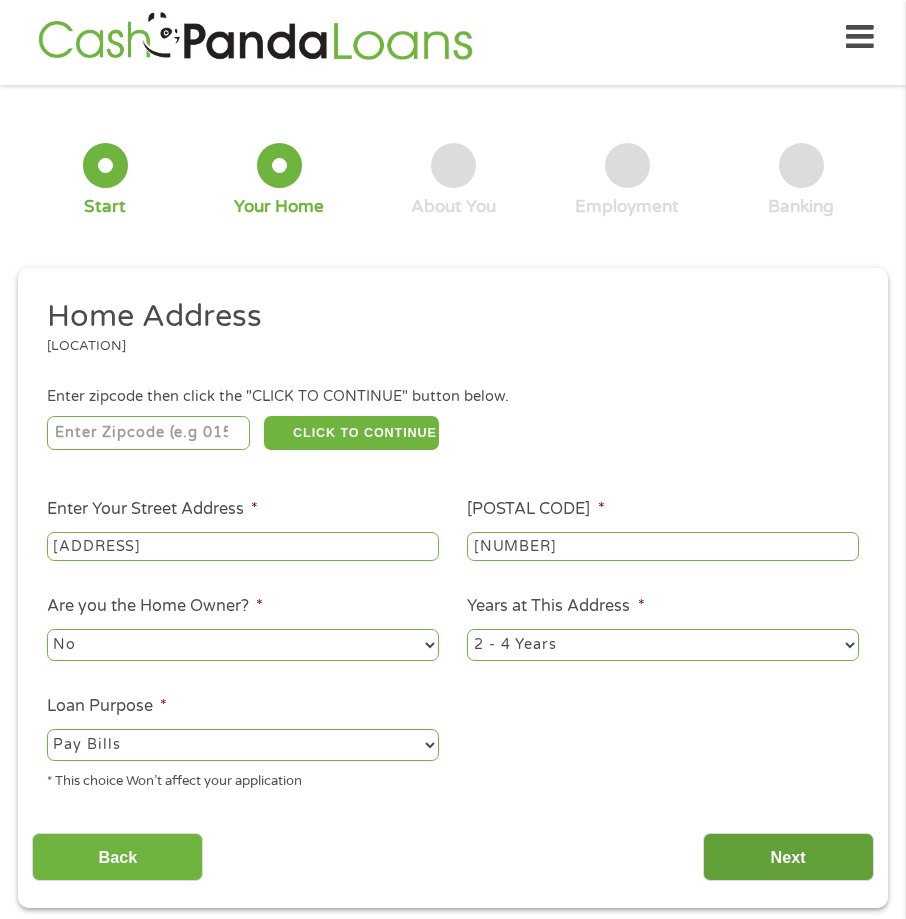scroll, scrollTop: 8, scrollLeft: 8, axis: both 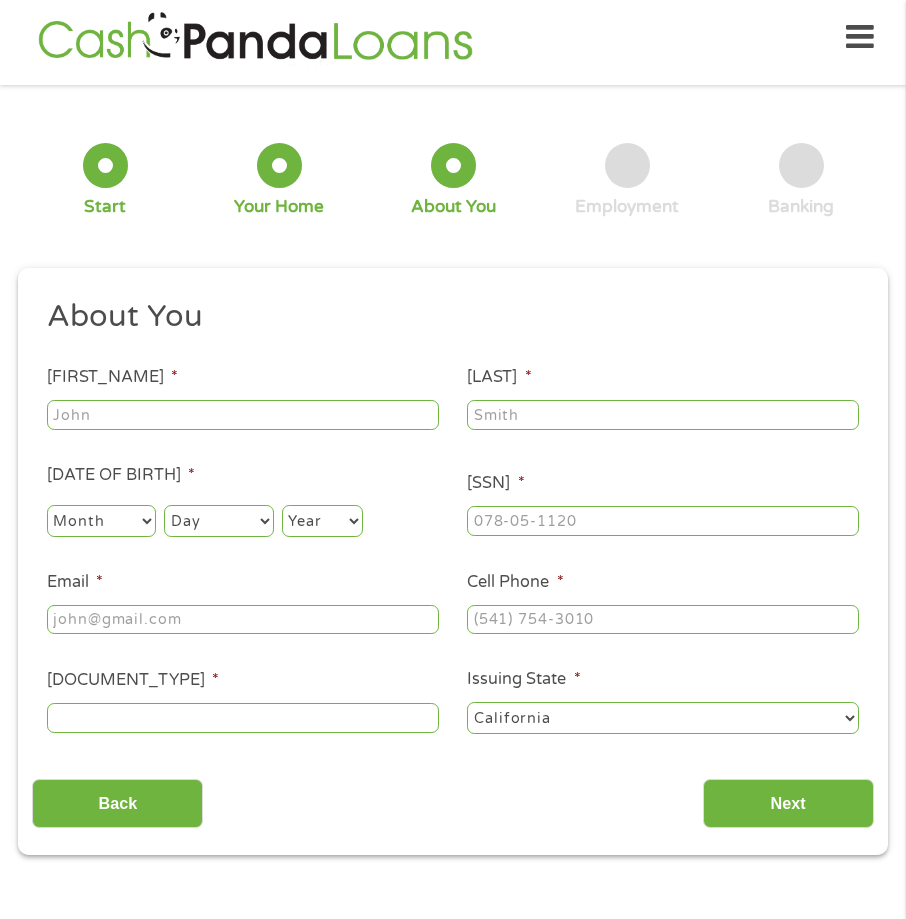 click on "[FIRST] [LAST] *" at bounding box center (243, 415) 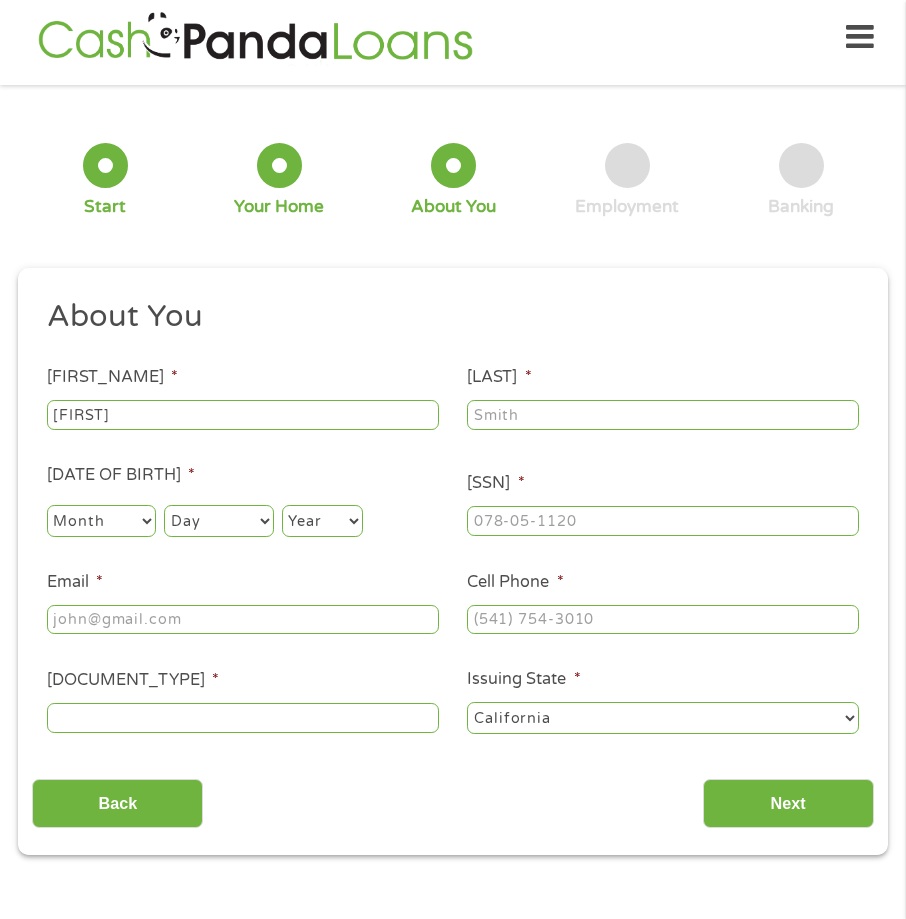 type on "[LAST]" 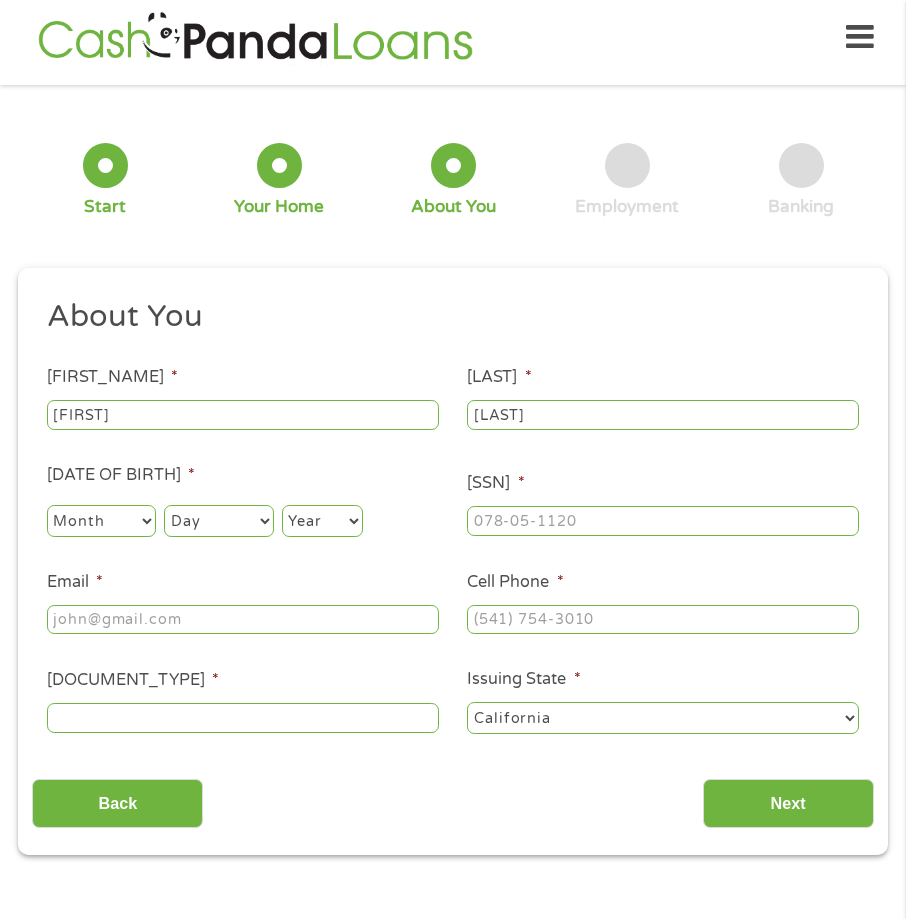 select on "6" 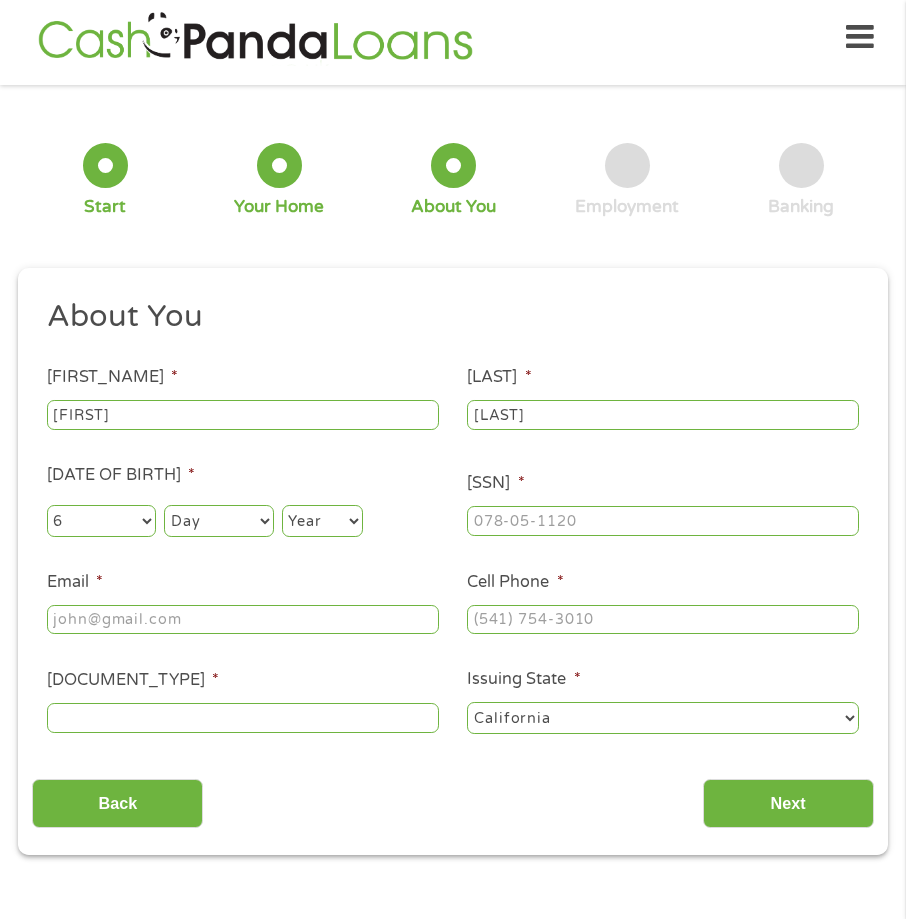 select on "[NUMBER]" 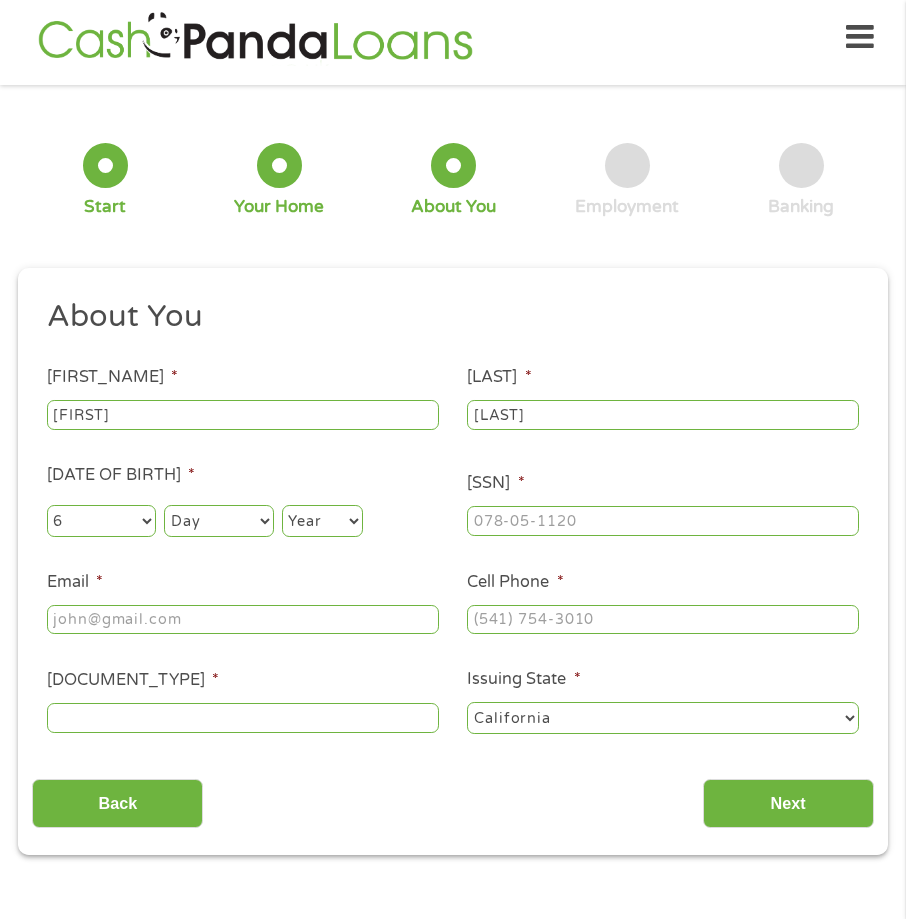 select on "[YEAR]" 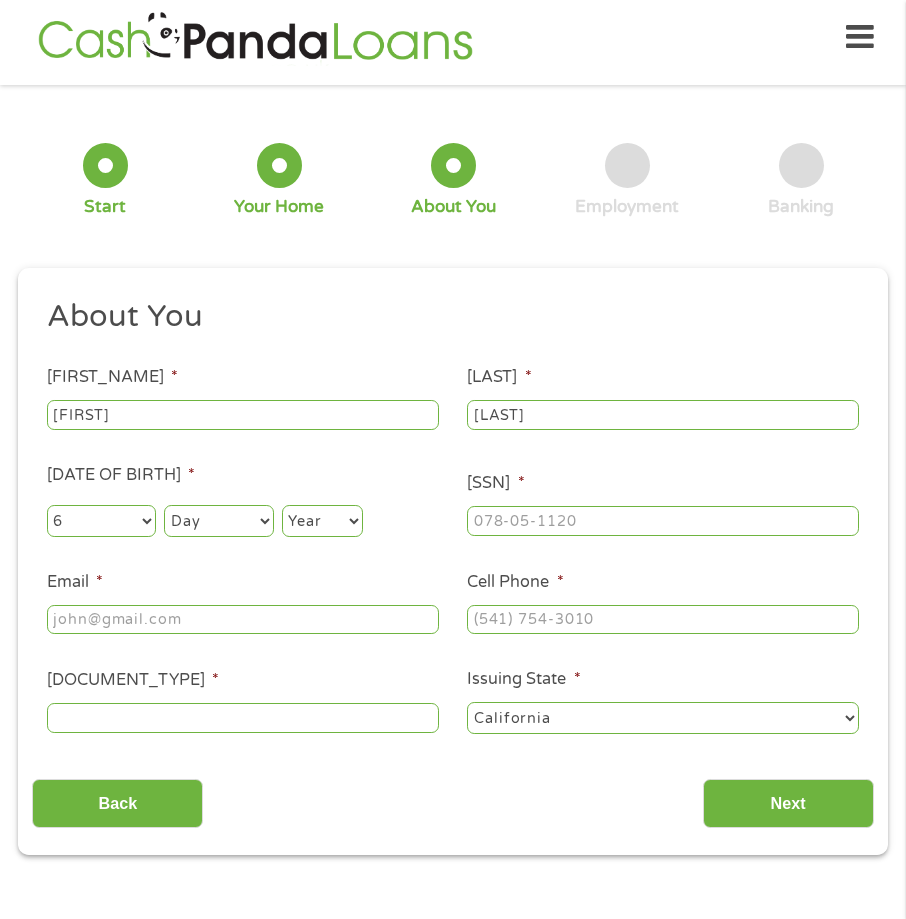 type on "[EMAIL]" 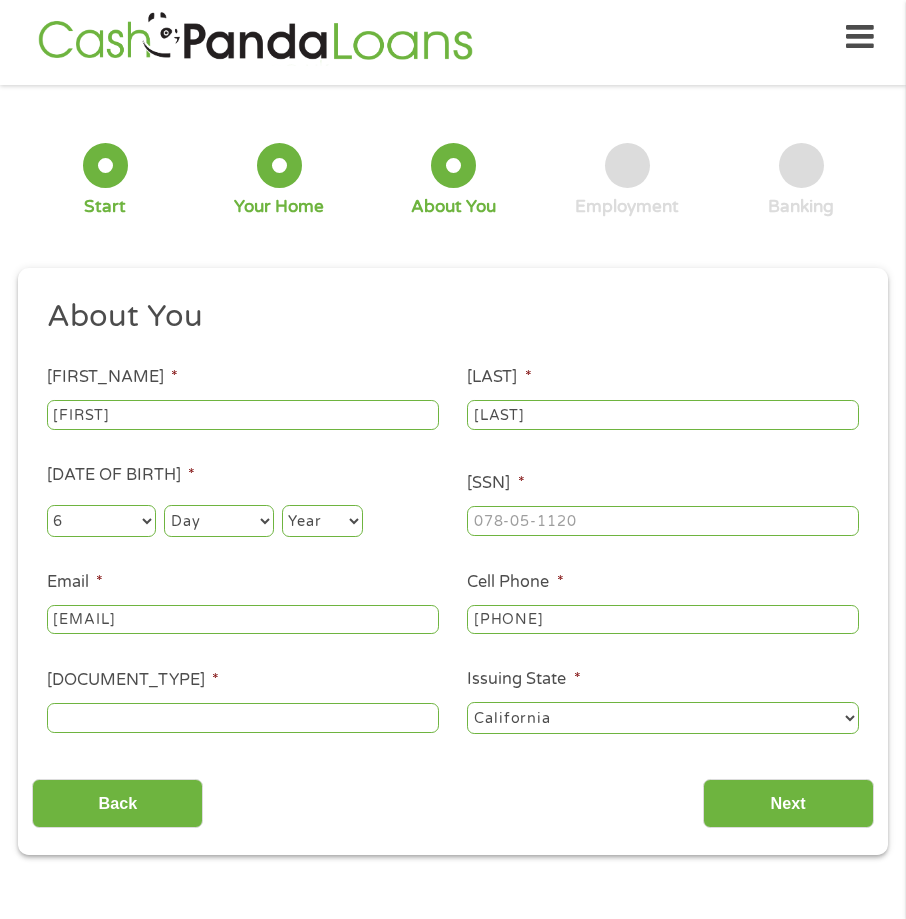 type on "([PHONE]) [PHONE]" 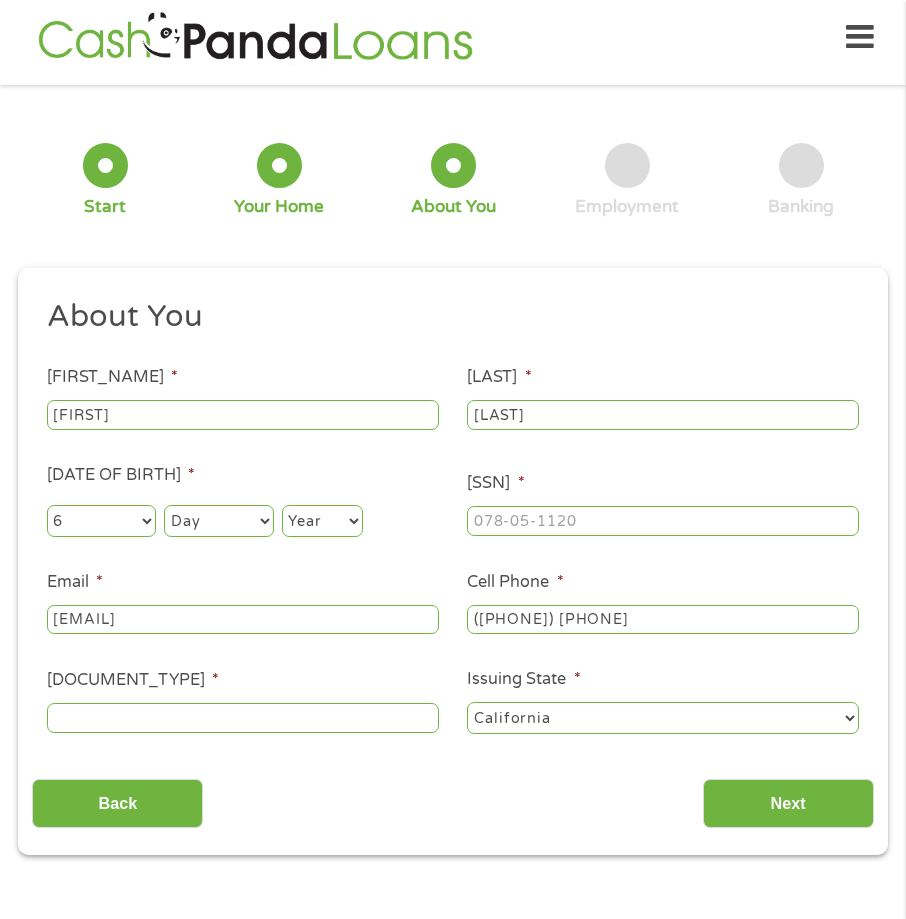 click at bounding box center (663, 521) 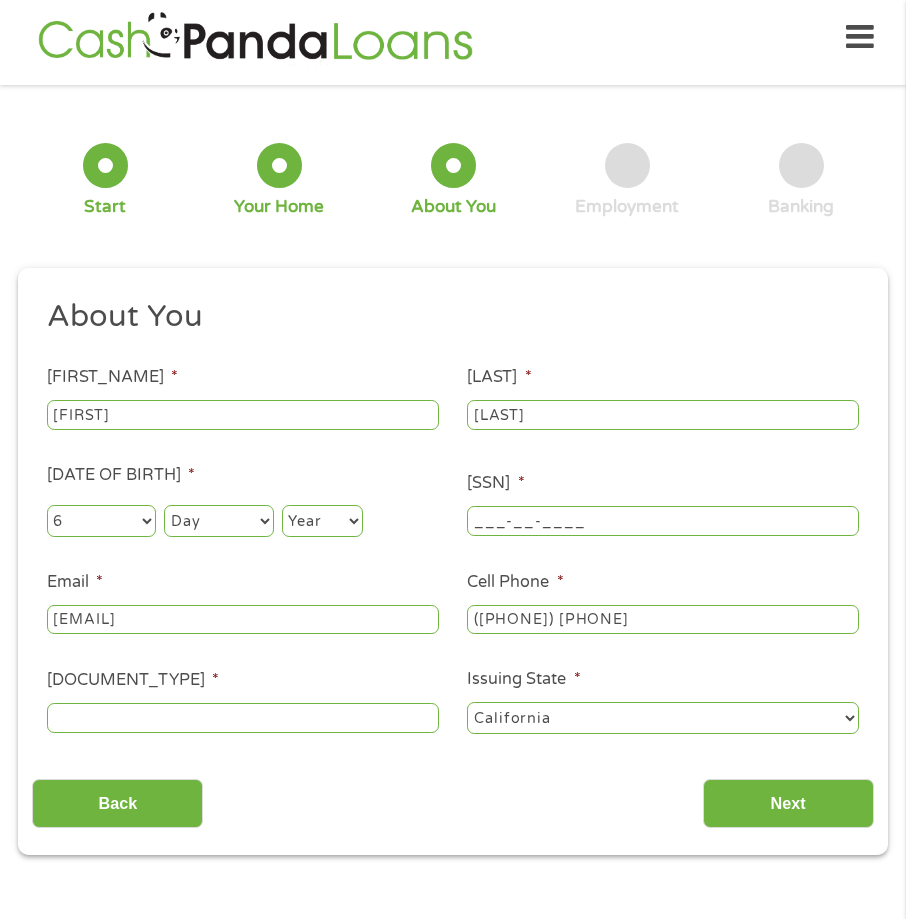 click on "___-__-____" at bounding box center (663, 521) 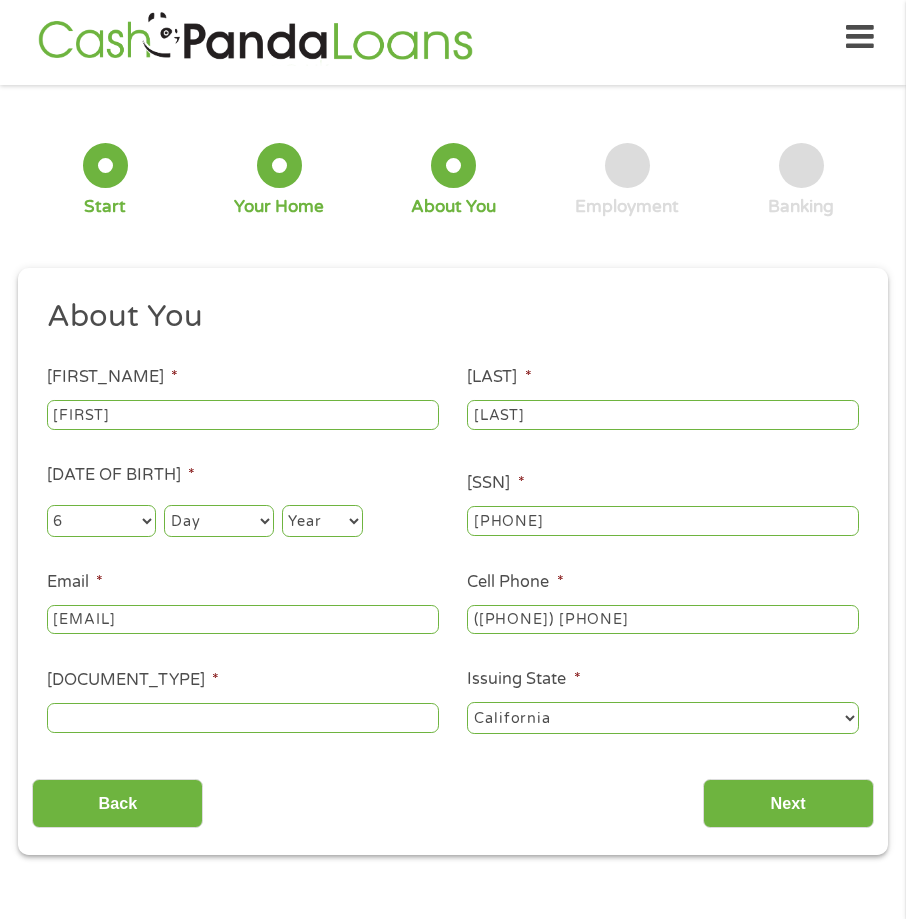 type on "[PHONE]" 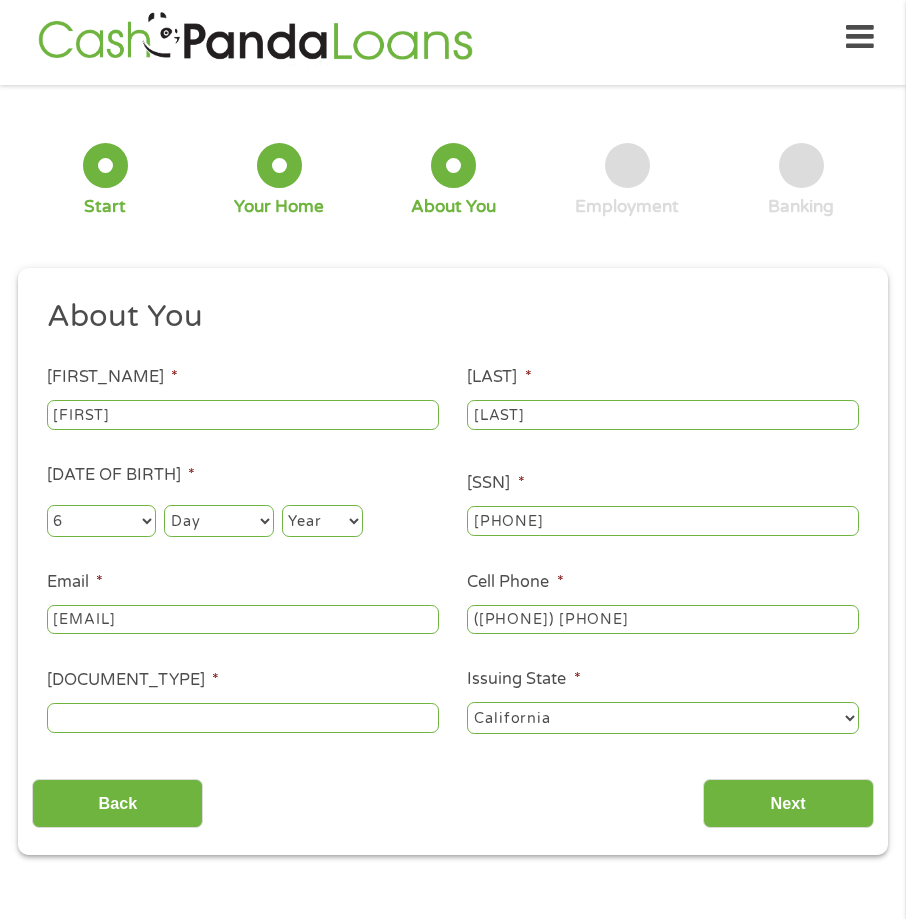 click on "Driver License Number *" at bounding box center [243, 718] 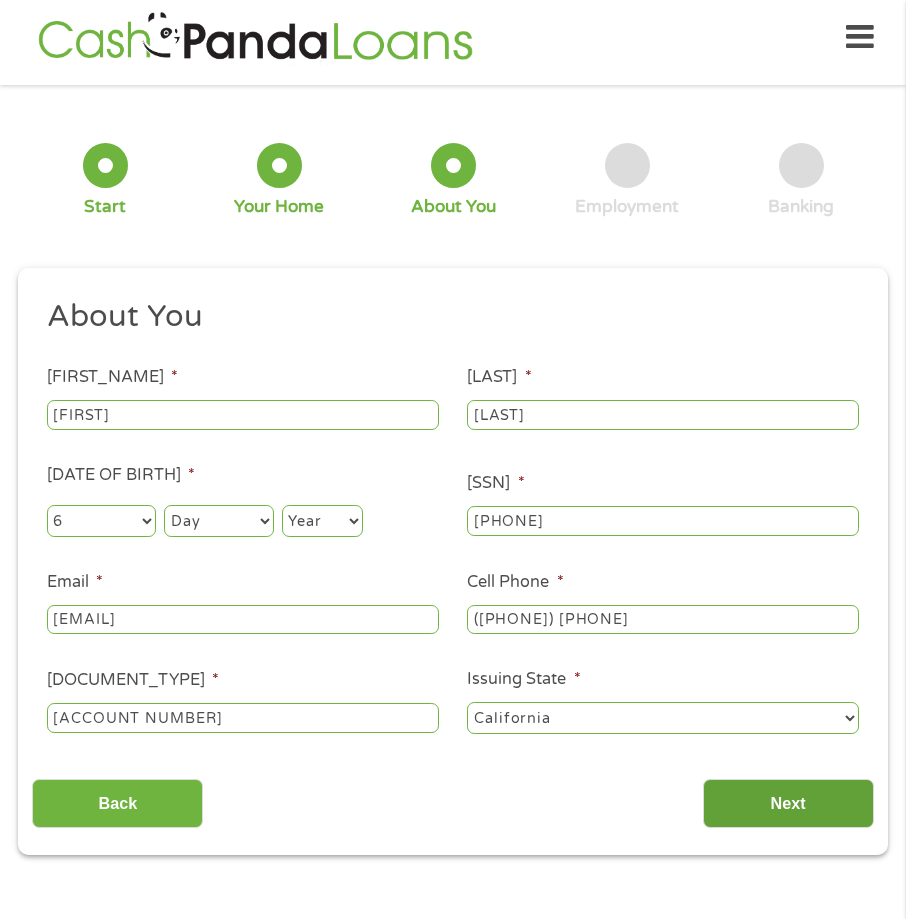 type on "[ACCOUNT NUMBER]" 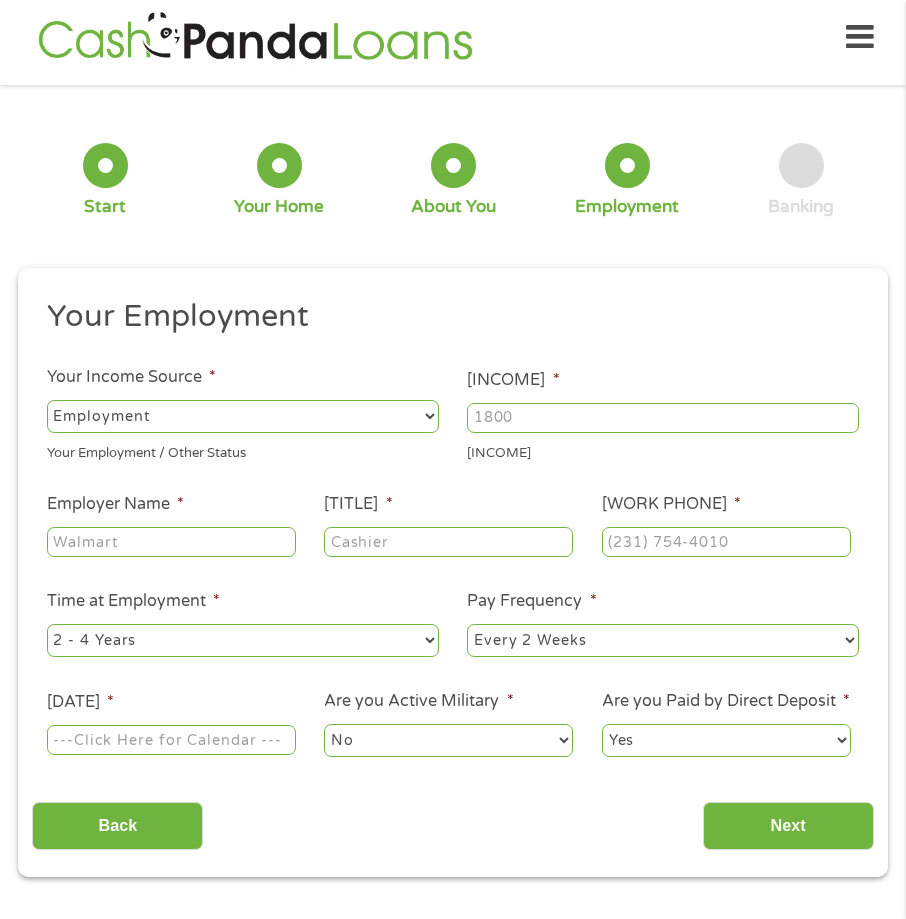 scroll, scrollTop: 8, scrollLeft: 8, axis: both 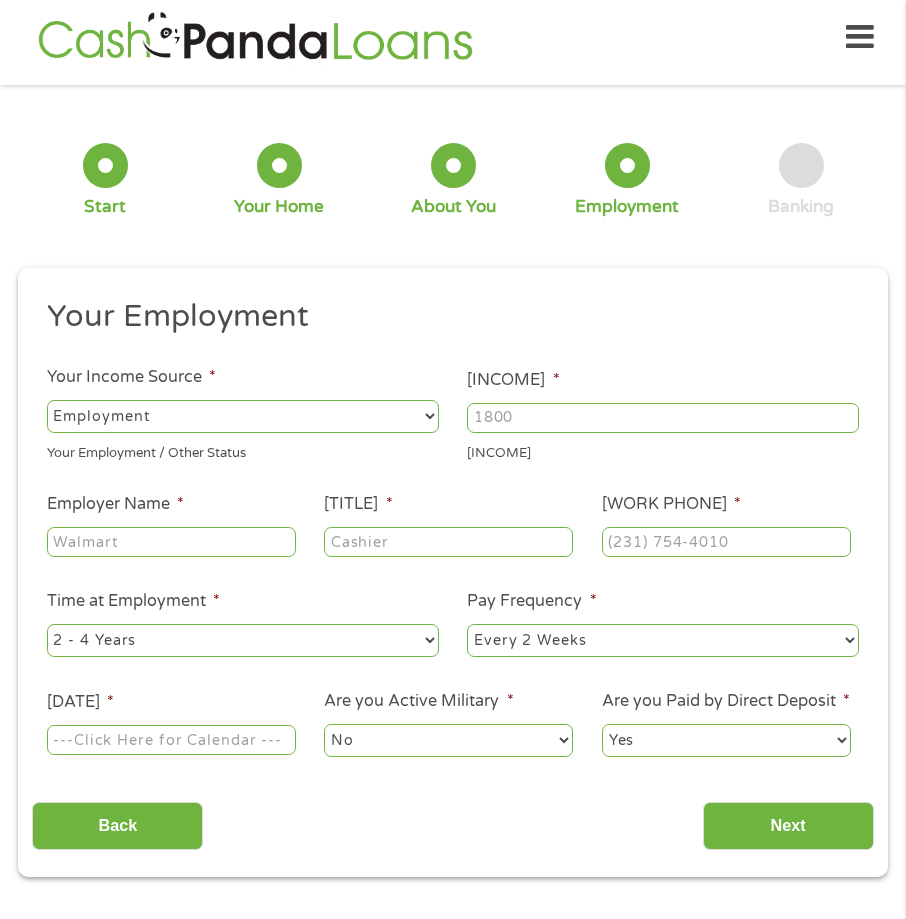 click on "[INCOME] *" at bounding box center [663, 418] 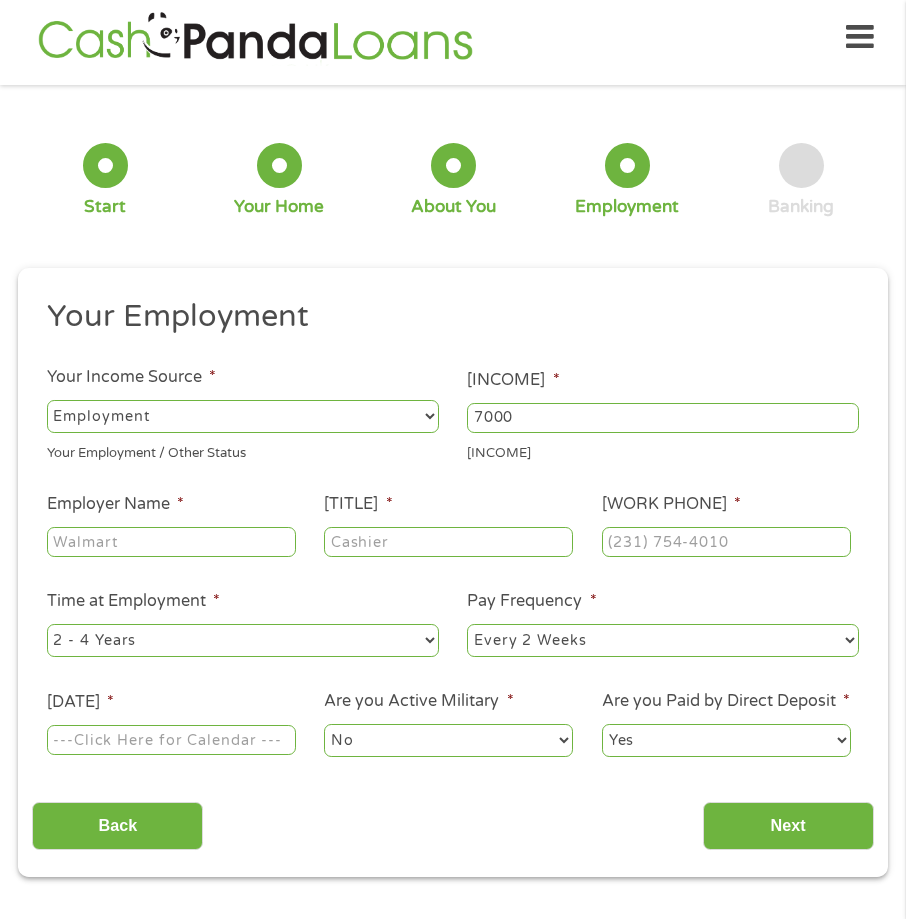 type on "7000" 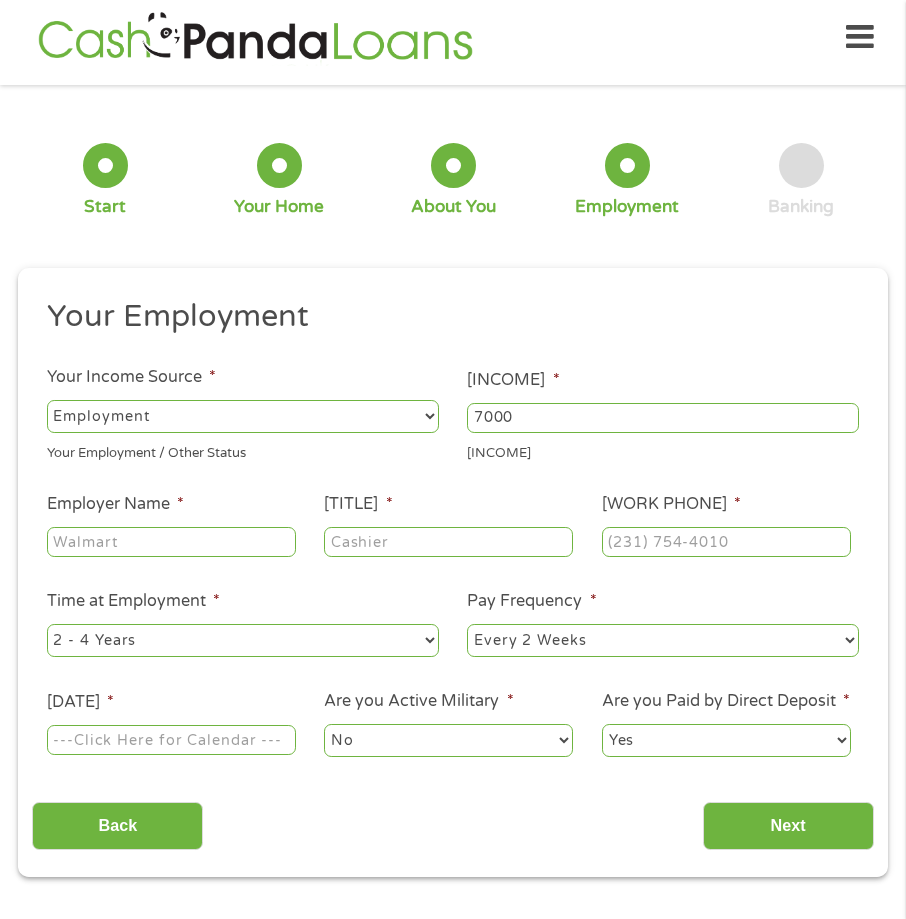 click on "Employer Name *" at bounding box center (171, 542) 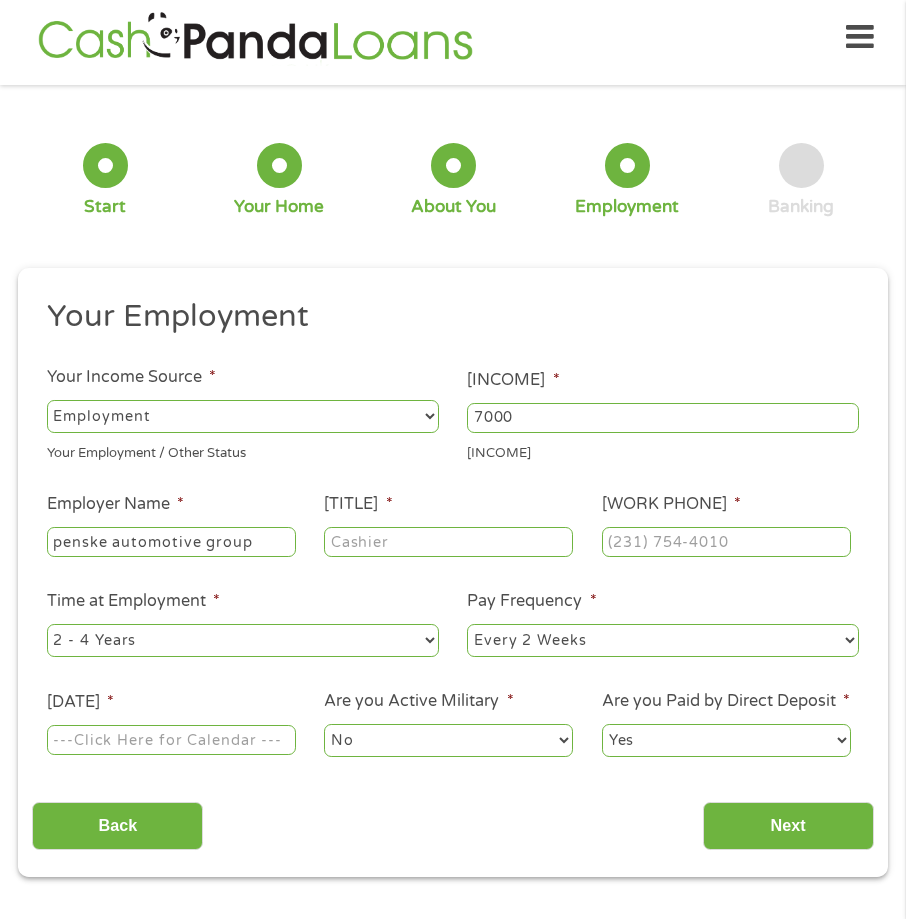type on "penske automotive group" 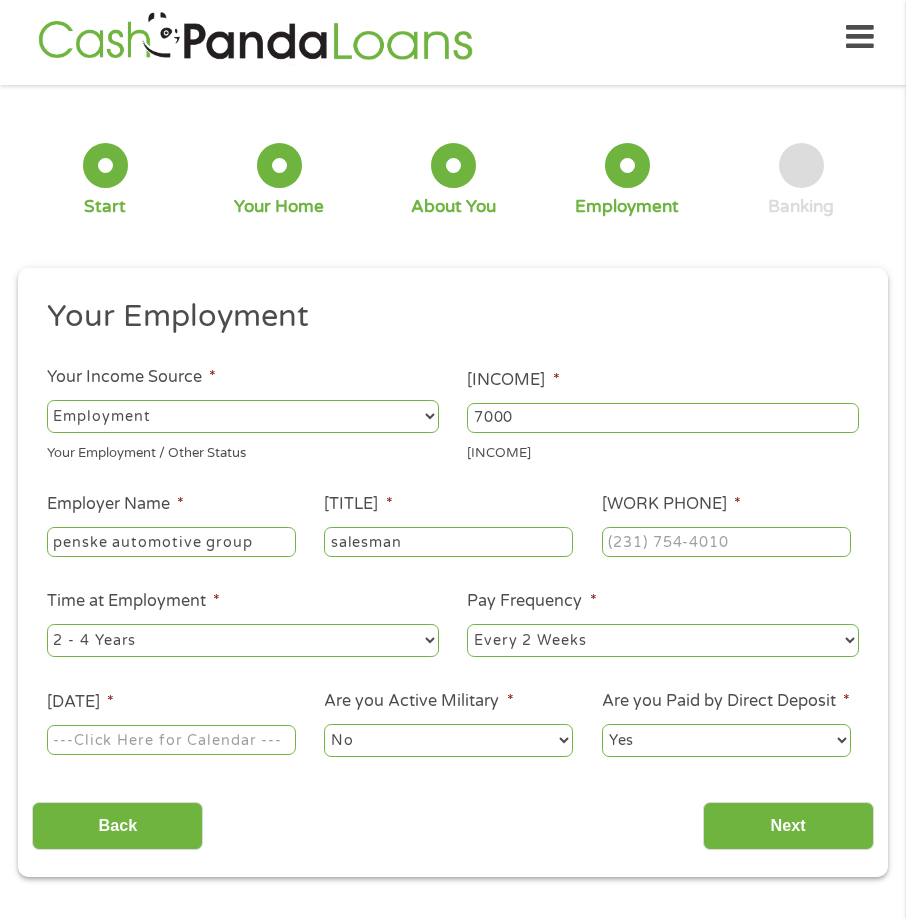 type on "salesman" 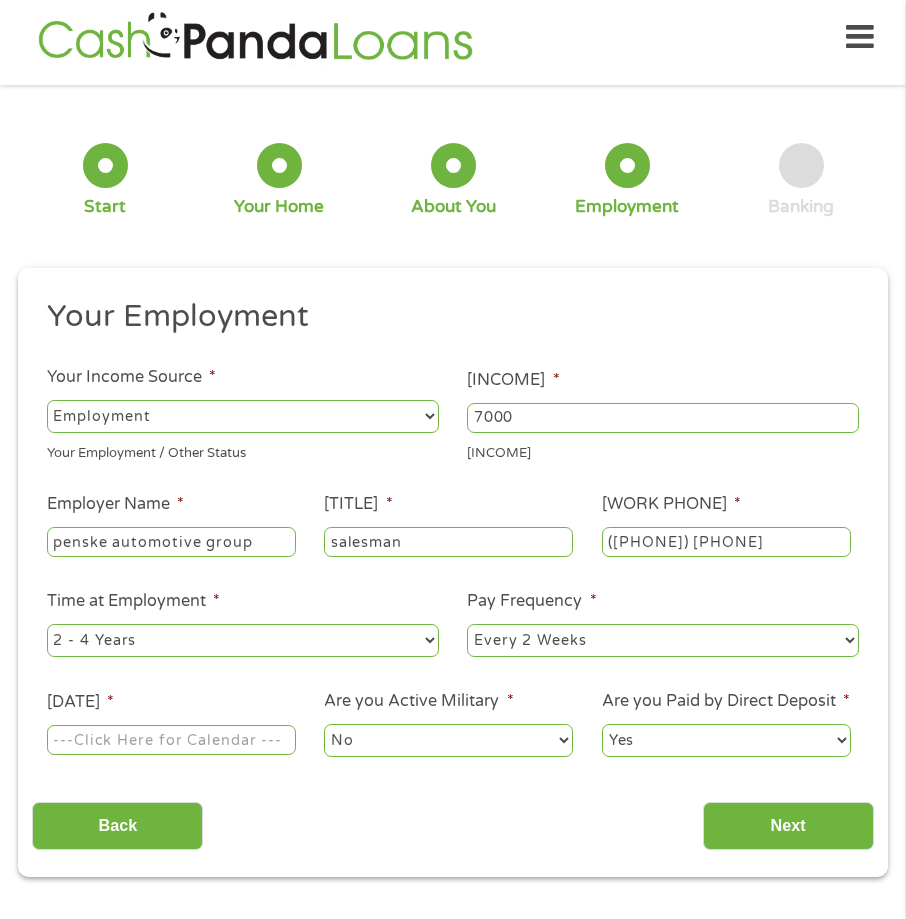 type on "([PHONE]) [PHONE]" 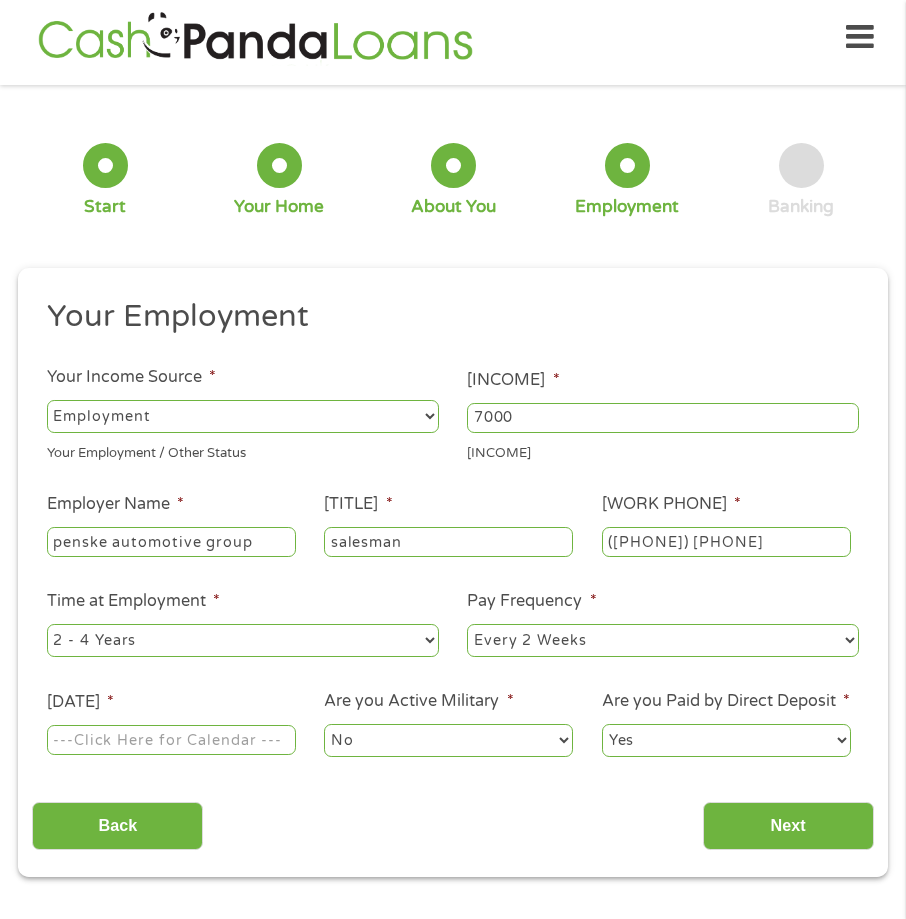 select on "monthly" 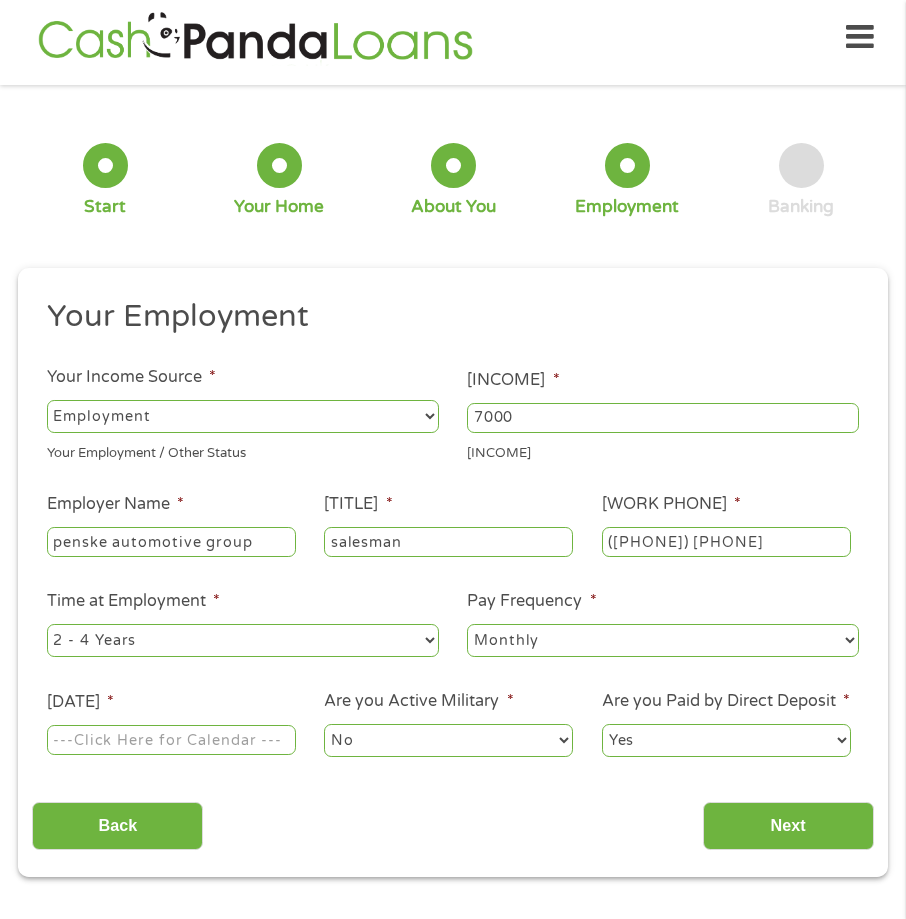click on "--- Choose one --- Every 2 Weeks Every Week Monthly Semi-Monthly" at bounding box center [663, 640] 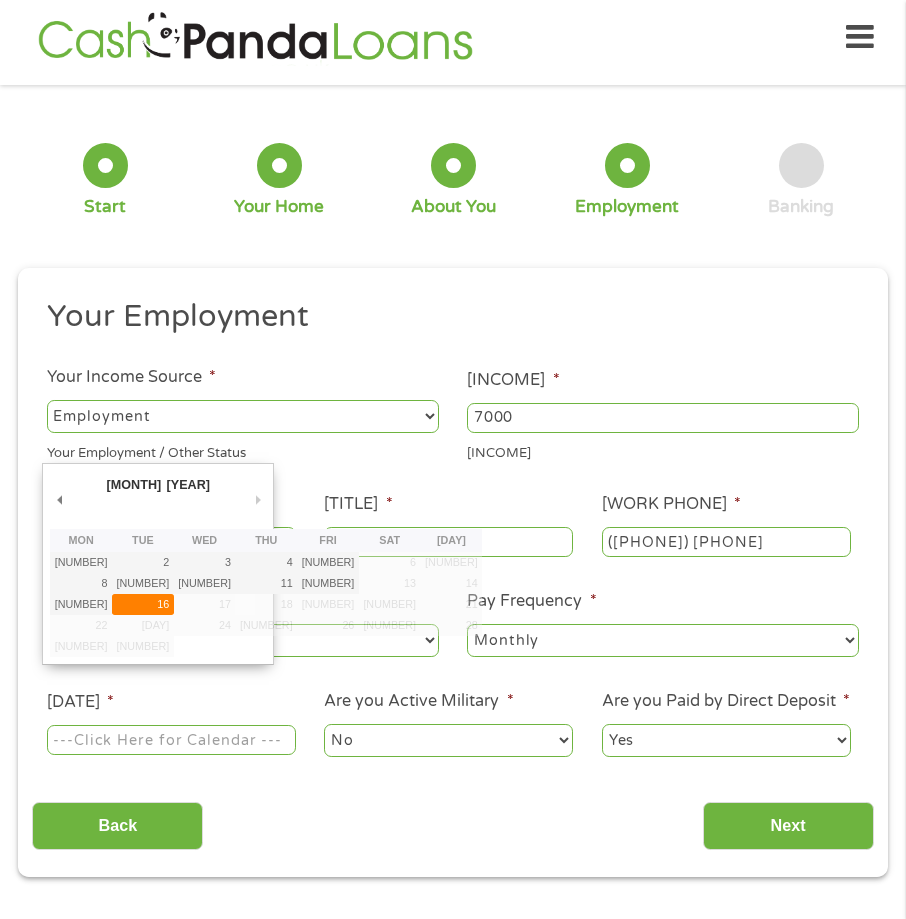 type on "[DATE]" 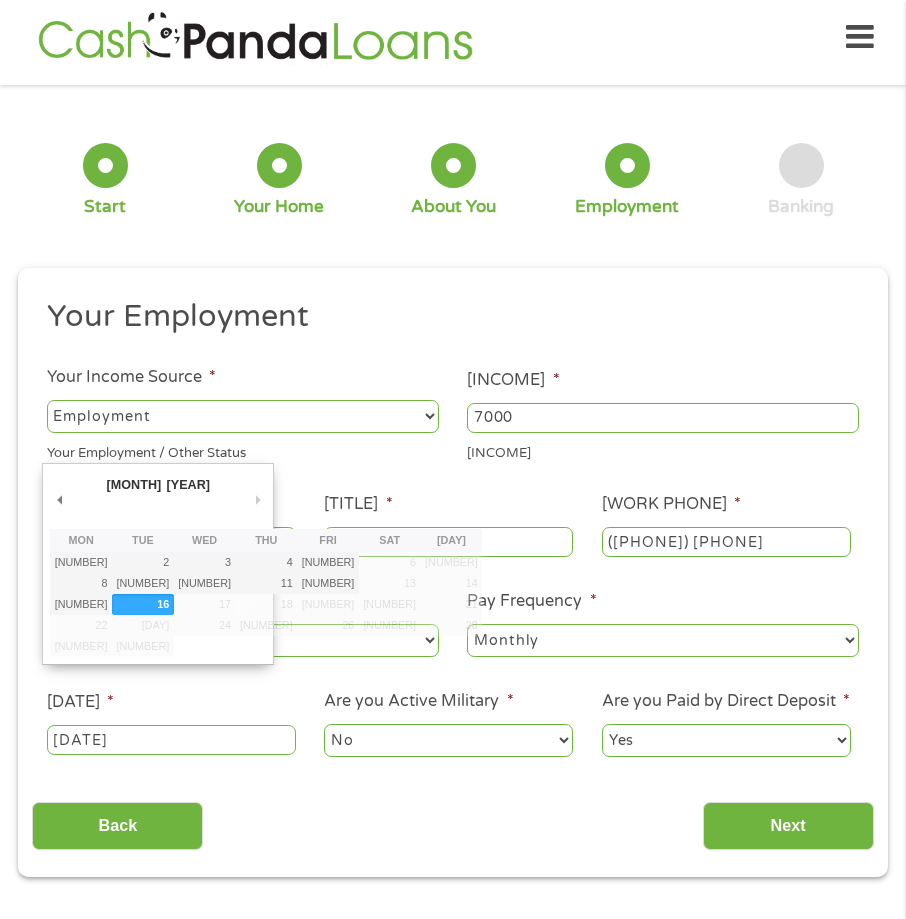 click on "[DATE]" at bounding box center (171, 740) 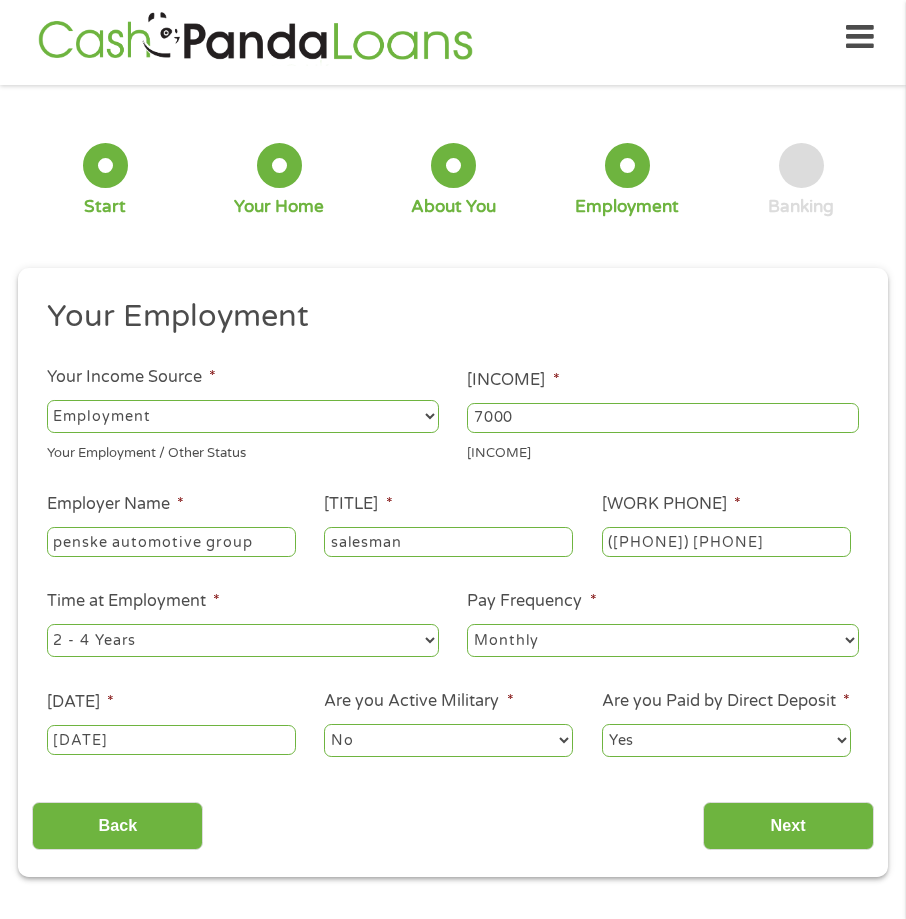 click on "No Yes" at bounding box center (448, 740) 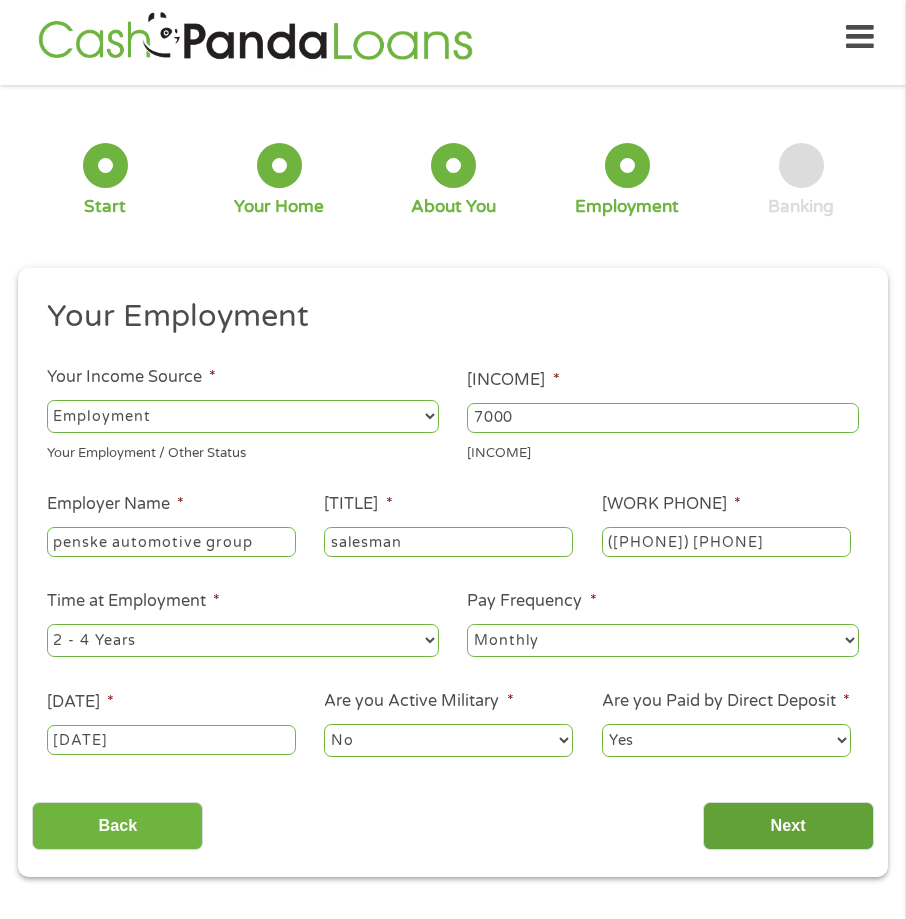 click on "Next" at bounding box center (788, 826) 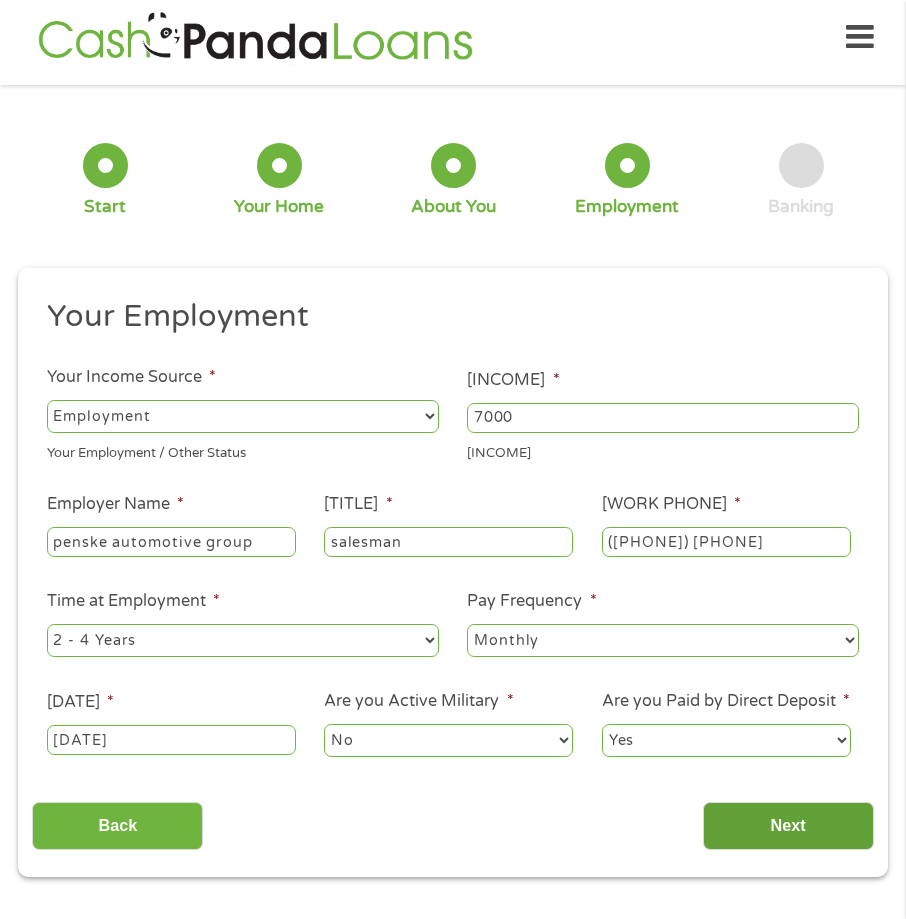 scroll, scrollTop: 8, scrollLeft: 8, axis: both 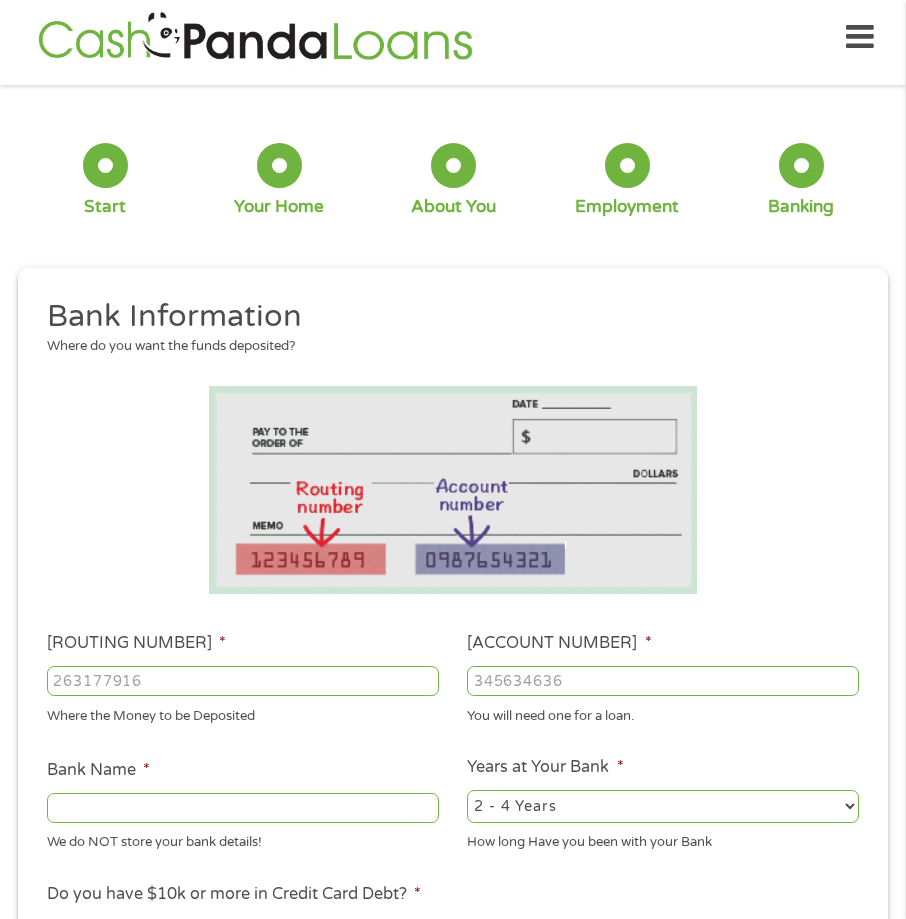 click on "[ROUTING_NUMBER] *" at bounding box center (243, 681) 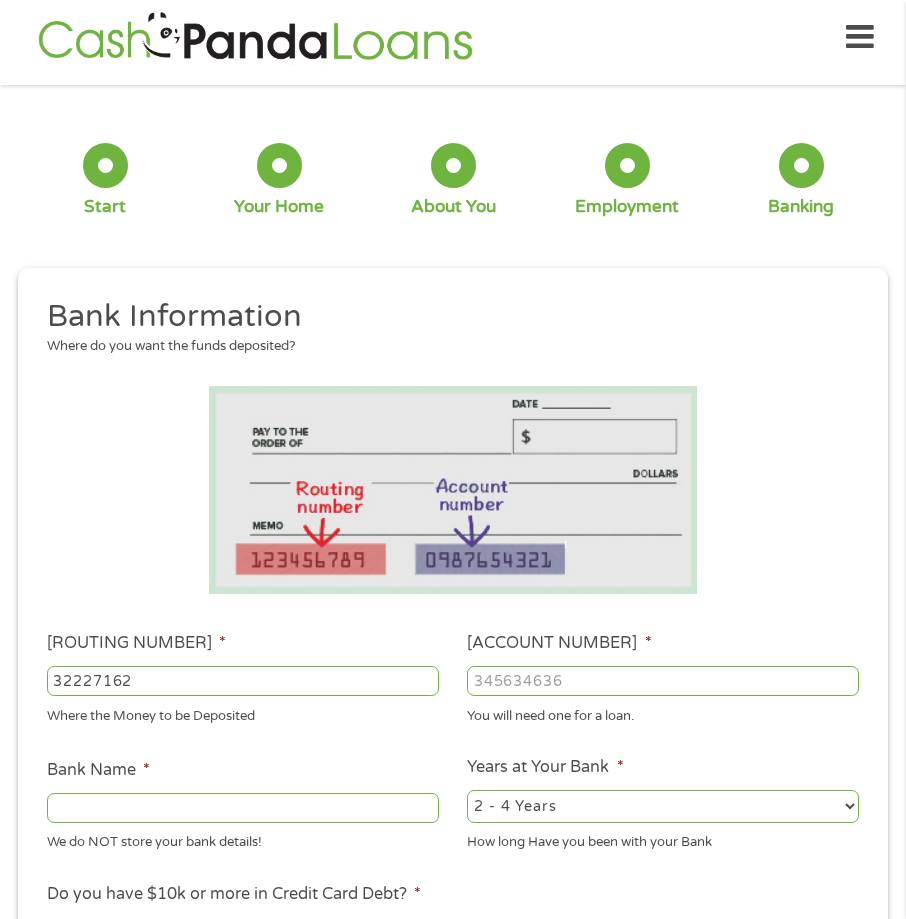type on "322271627" 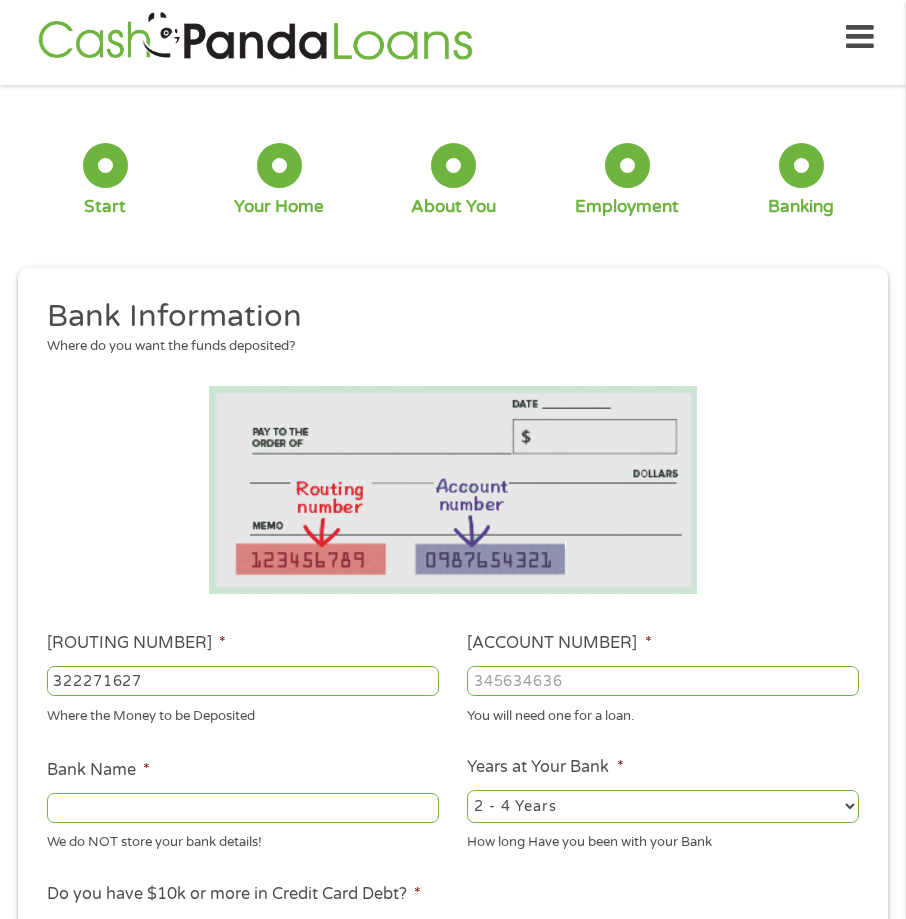 type on "[BANK NAME]" 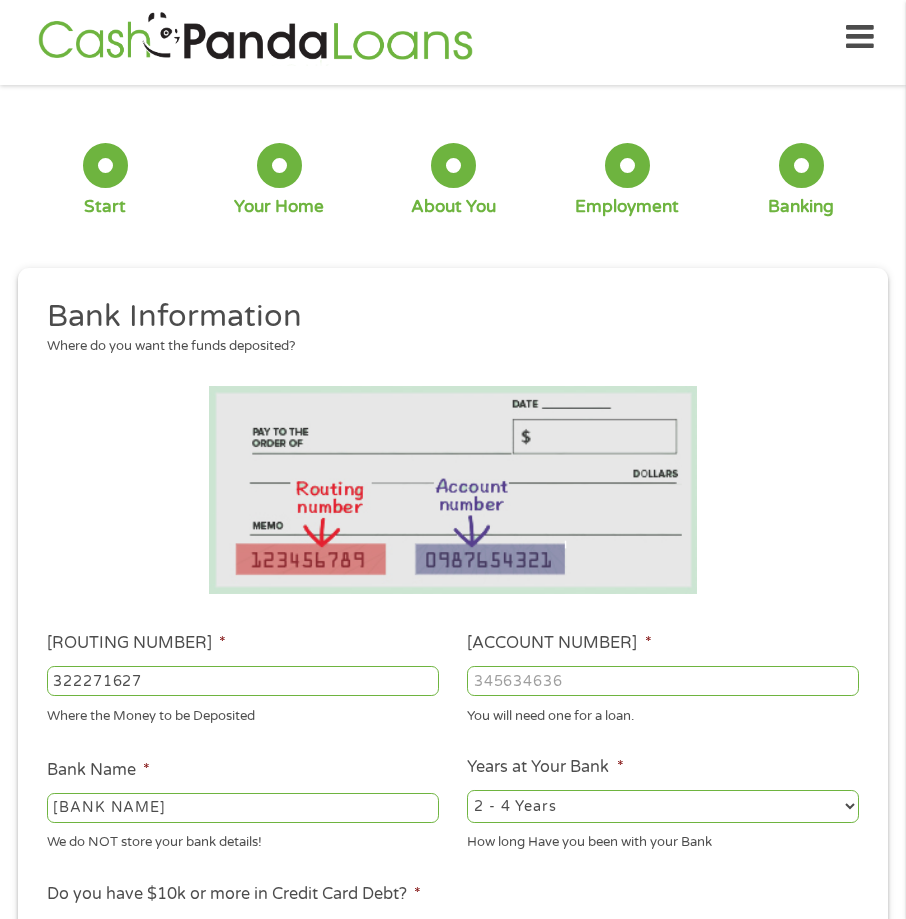 type on "322271627" 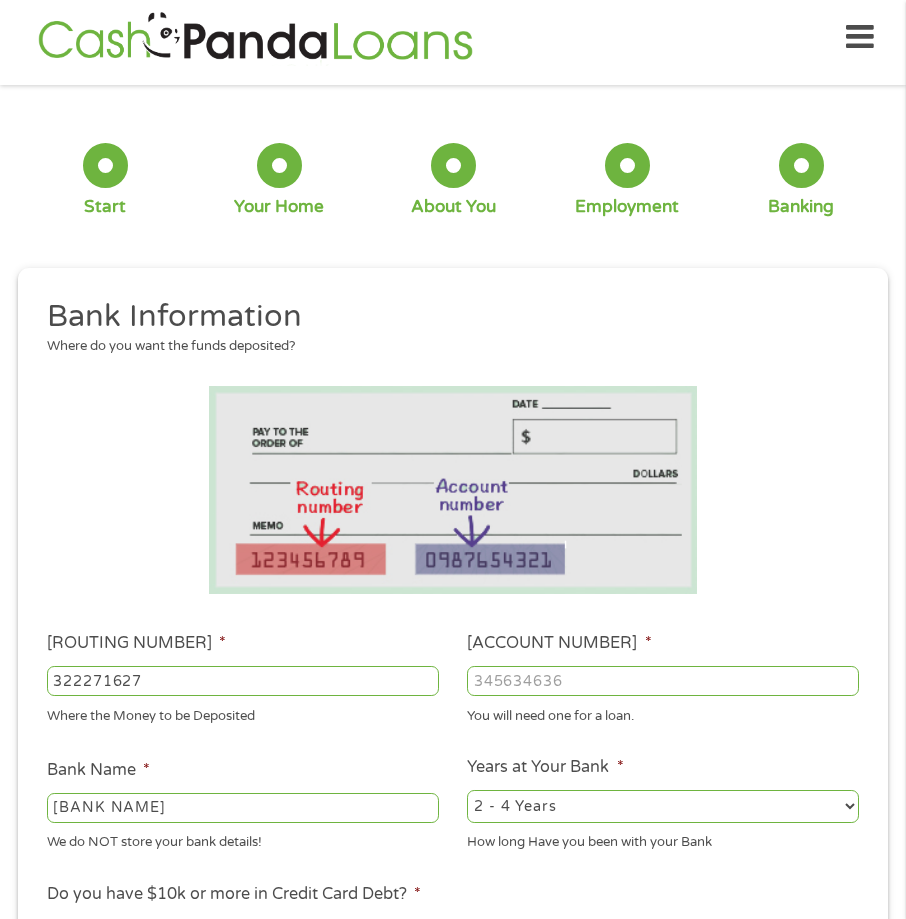 click on "2 - 4 Years 6 - 12 Months 1 - 2 Years Over 4 Years" at bounding box center (663, 806) 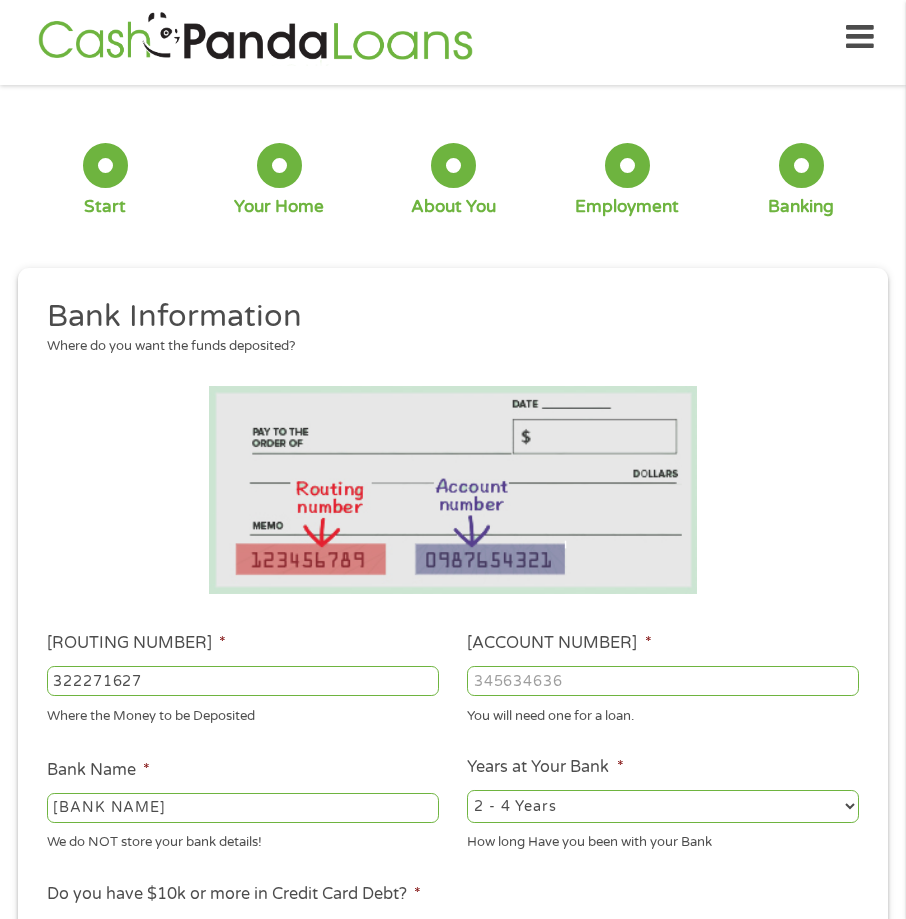 select on "60months" 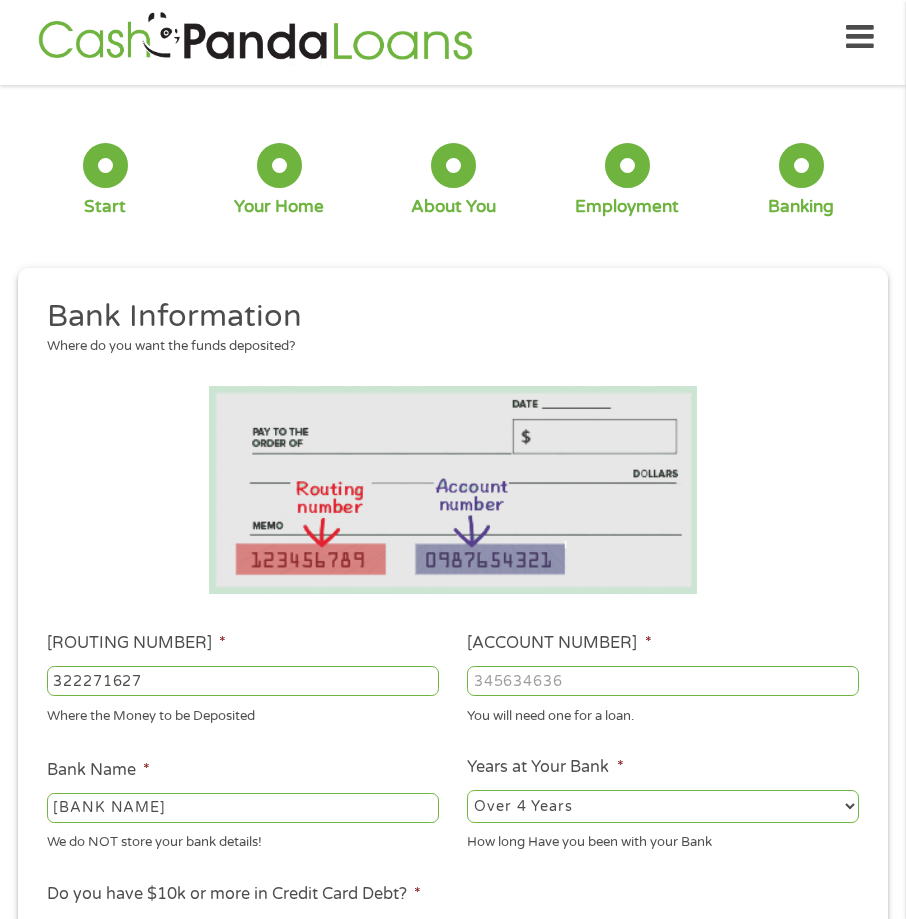 click on "2 - 4 Years 6 - 12 Months 1 - 2 Years Over 4 Years" at bounding box center (663, 806) 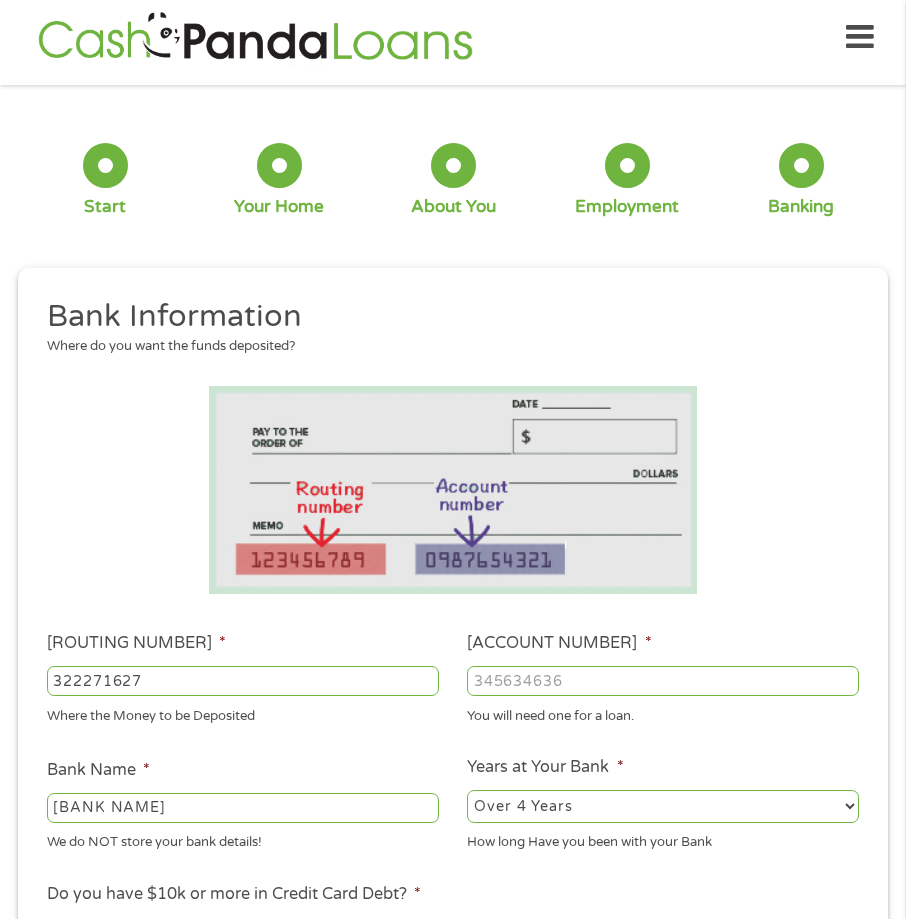 click on "Terms and conditions
unsubscribe   of these communications at any time.
* ," at bounding box center [452, 694] 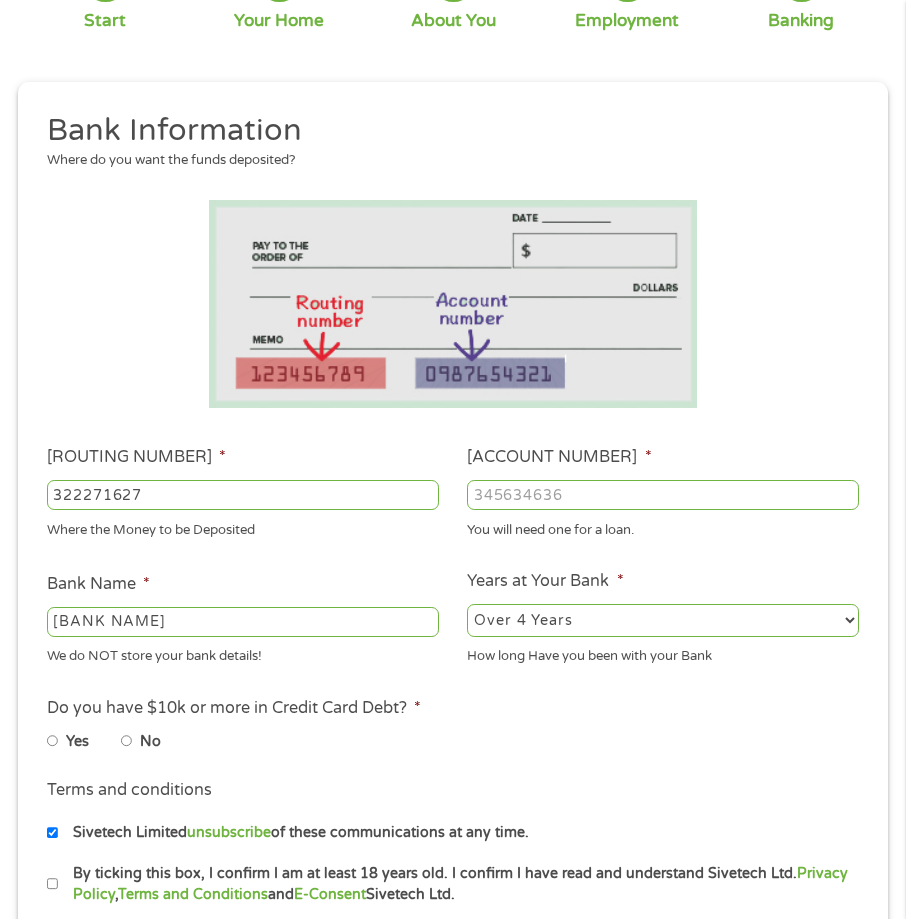 scroll, scrollTop: 210, scrollLeft: 0, axis: vertical 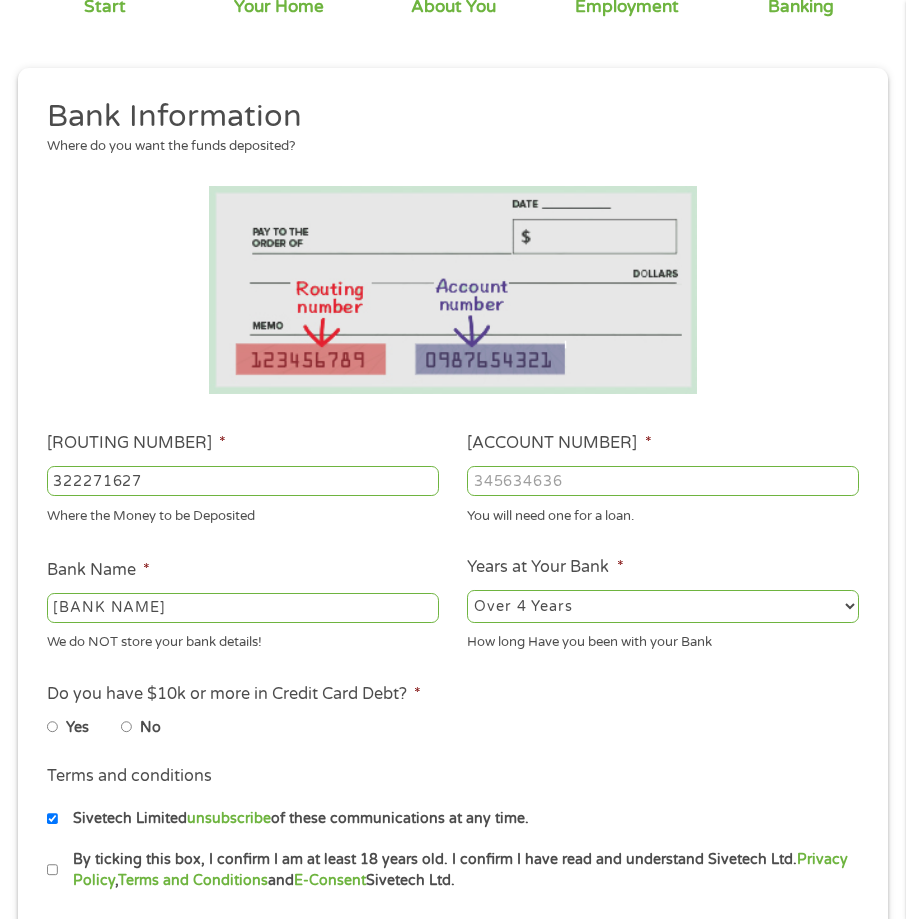 click on "No" at bounding box center [127, 727] 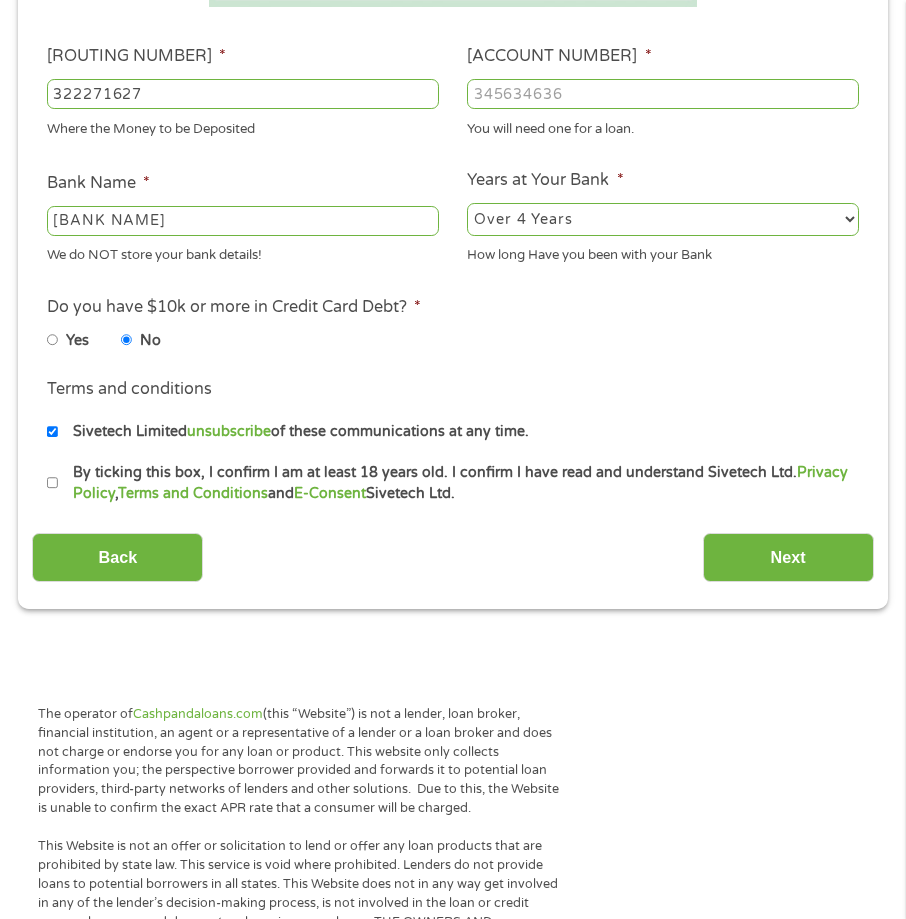 scroll, scrollTop: 610, scrollLeft: 0, axis: vertical 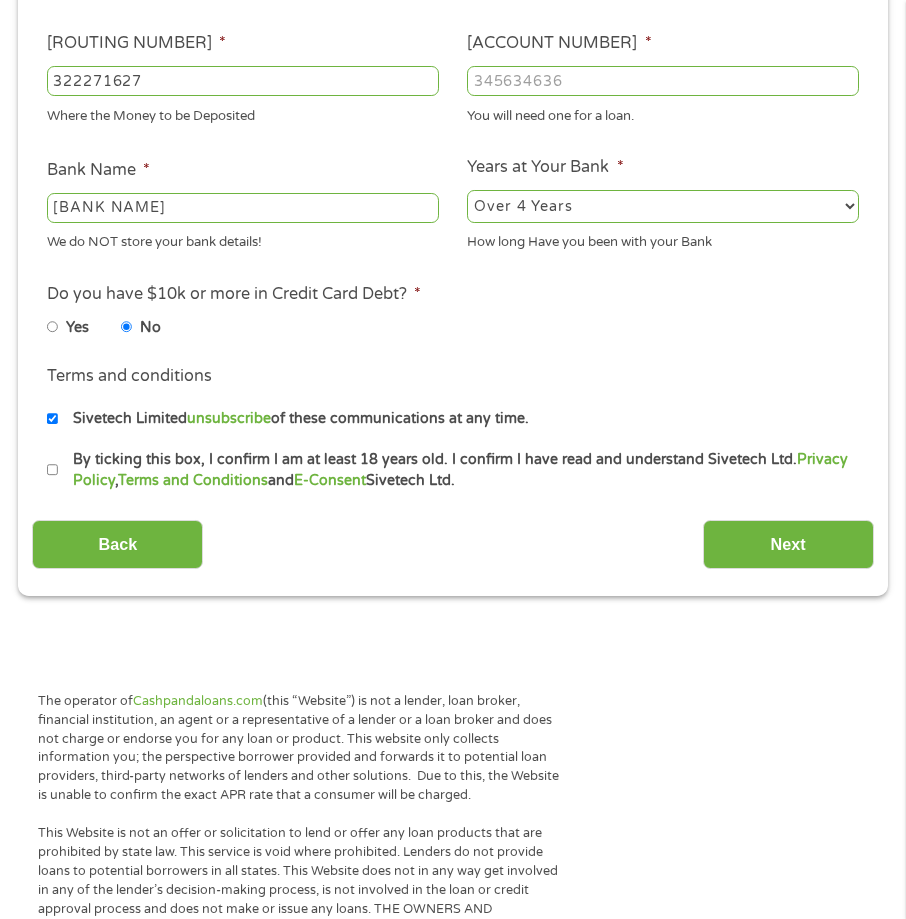 click on "By ticking this box, I confirm I am at least 18 years old. I confirm I have read and understand Sivetech Ltd.  Privacy Policy ,  Terms and Conditions  and  E-Consent . I am providing my consent under the FCRA for Sivetech Ltd. Partners to obtain consumer report information from my credit profile. I authorize you to share my information with lenders, third-party networks of lenders for the purpose of helping the consumer obtain a loan and other marketing partners that might use autodialers or prerecorded messages to call or text me on my mobile phone or landline. I understand consent is not required to obtain a loan. I further understand that I have no obligation to accept a loan once I am connected with an available lender." at bounding box center [463, 470] 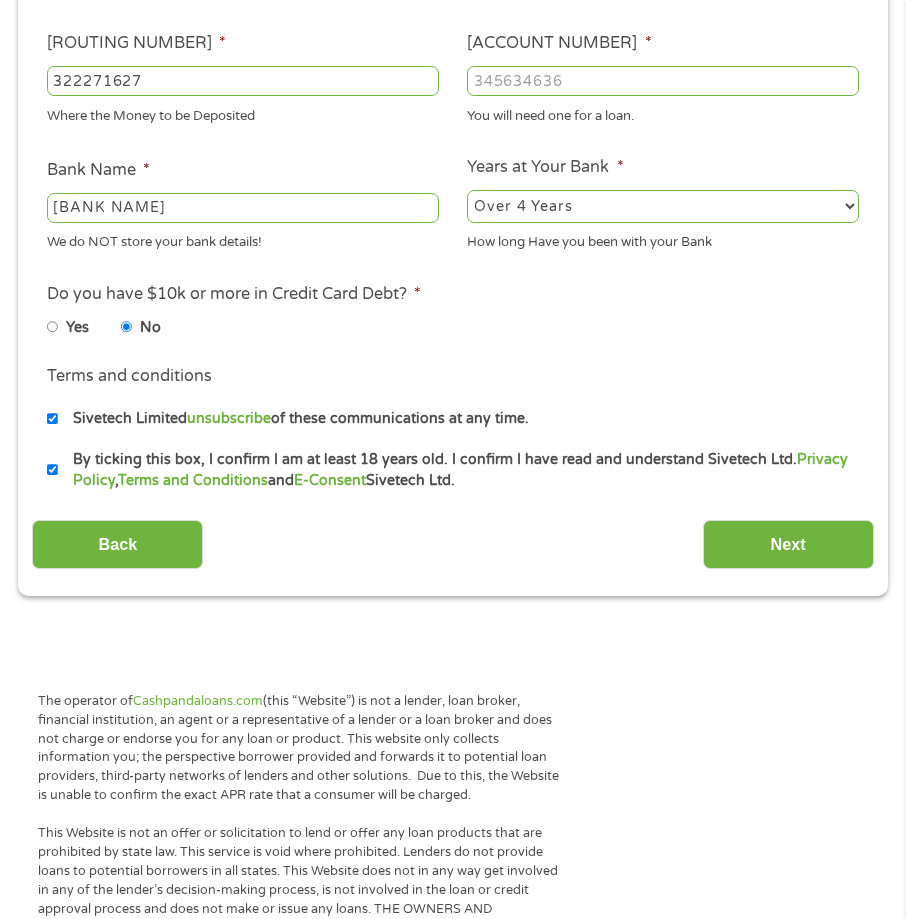 click on "I would like to be kept informed of other products and services available via email from Sivetech Limited and their selected partners. You can   unsubscribe   of these communications at any time." at bounding box center [293, 418] 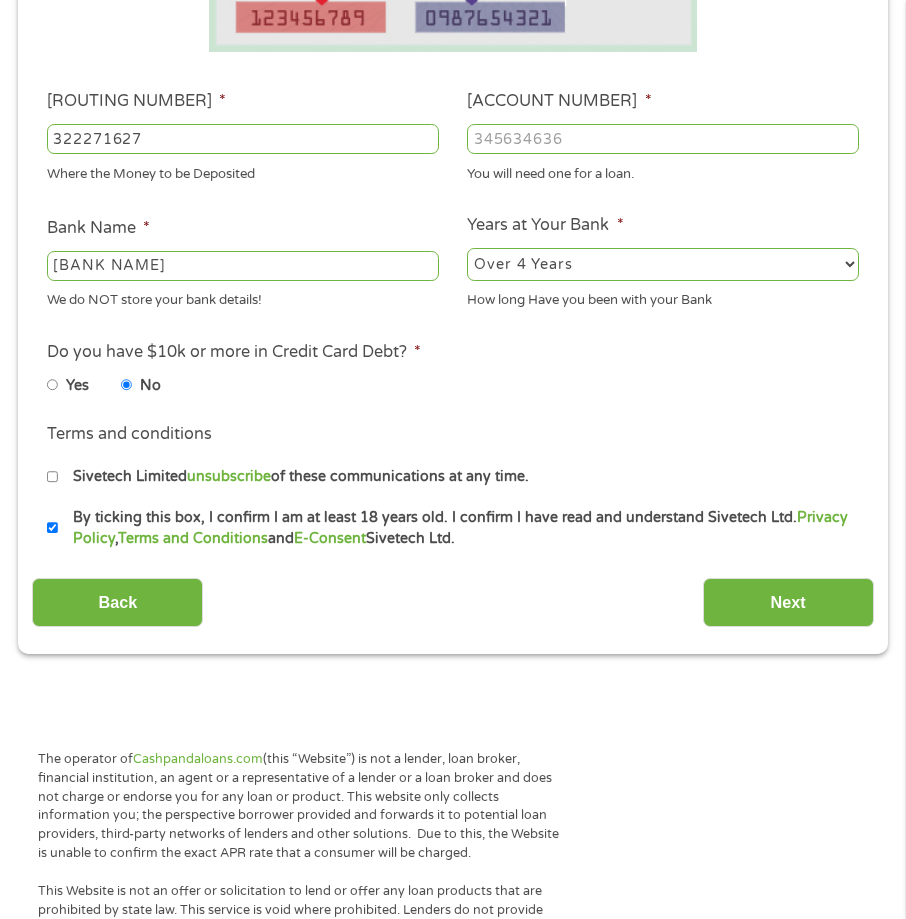 scroll, scrollTop: 610, scrollLeft: 0, axis: vertical 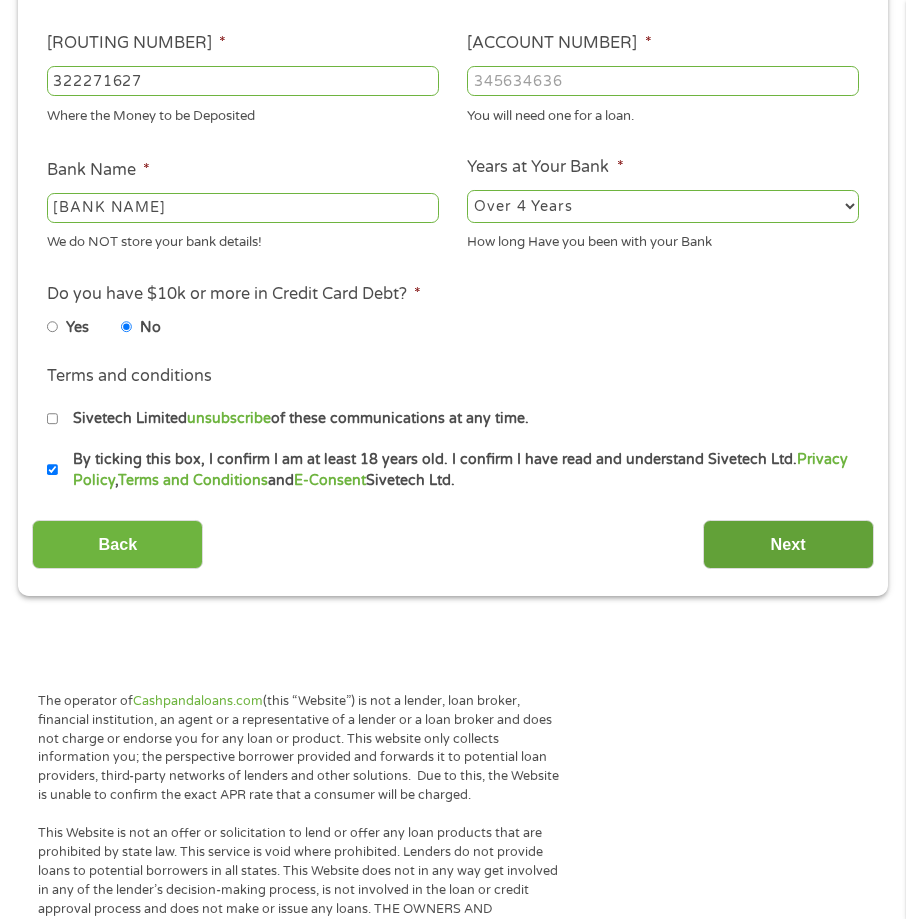 click on "Next" at bounding box center (788, 544) 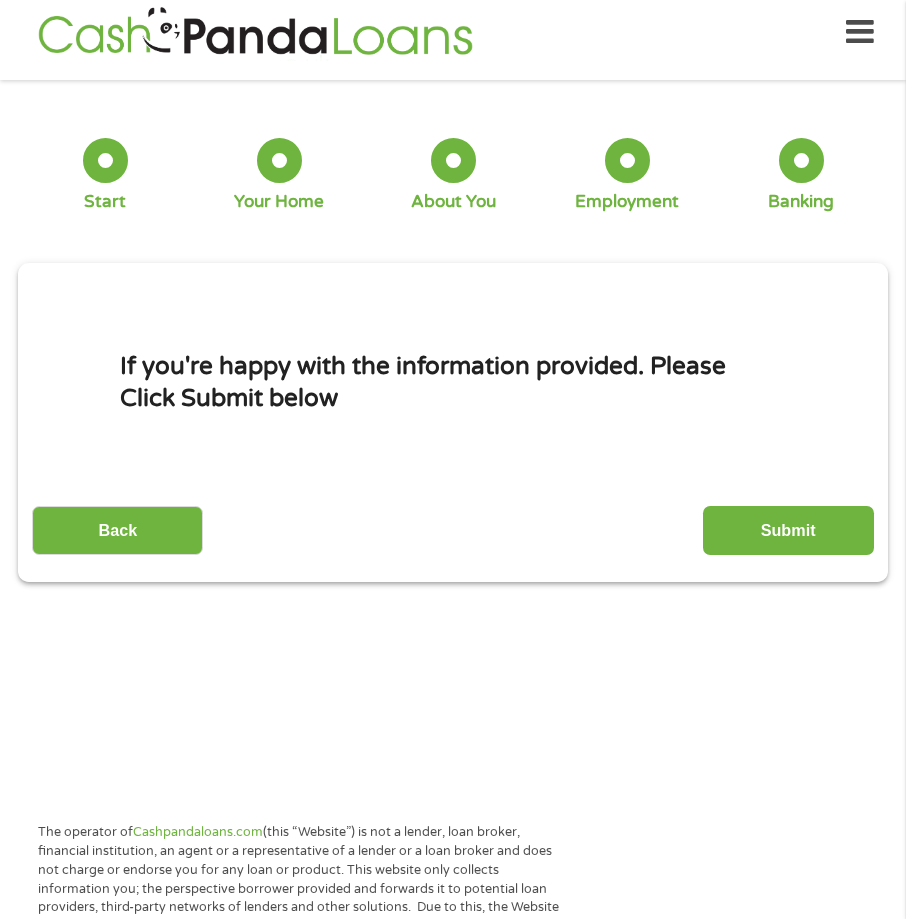 scroll, scrollTop: 10, scrollLeft: 0, axis: vertical 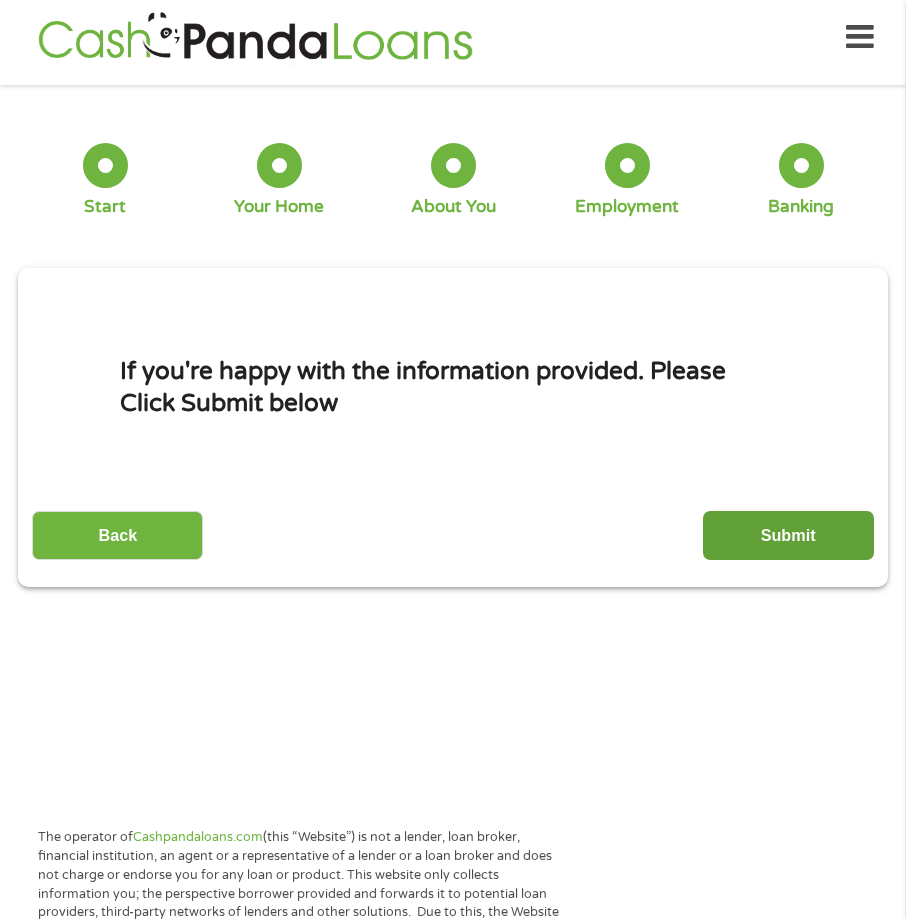 click on "Submit" at bounding box center (788, 535) 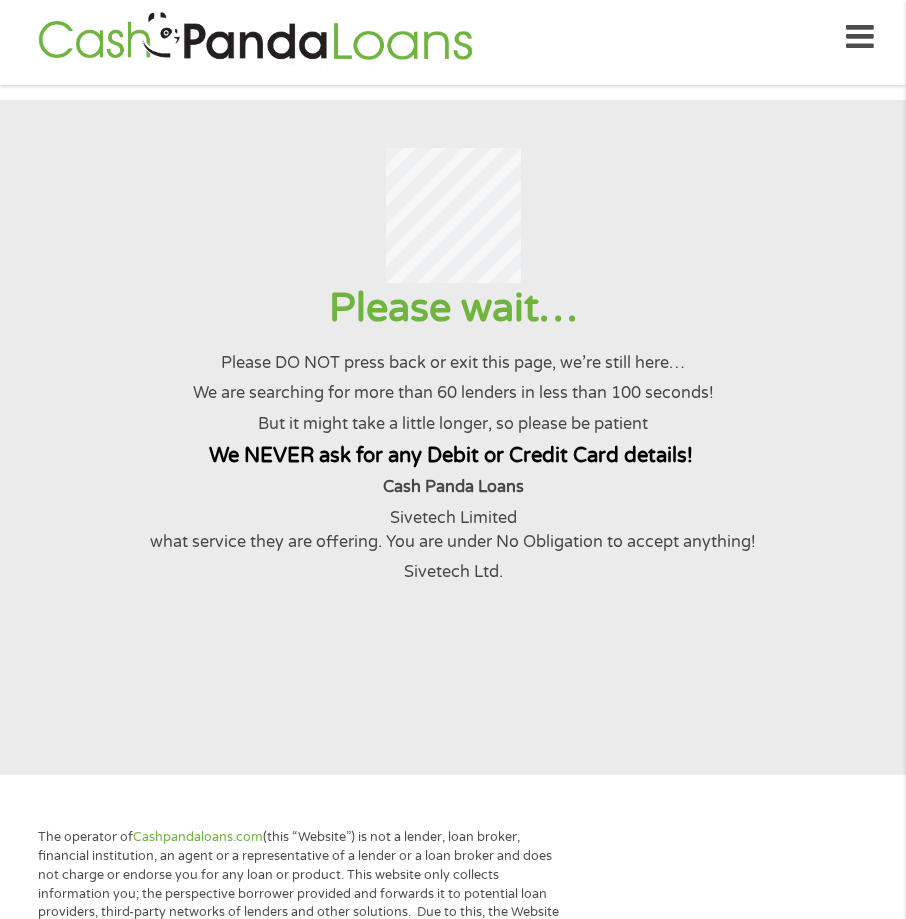 scroll, scrollTop: 0, scrollLeft: 0, axis: both 